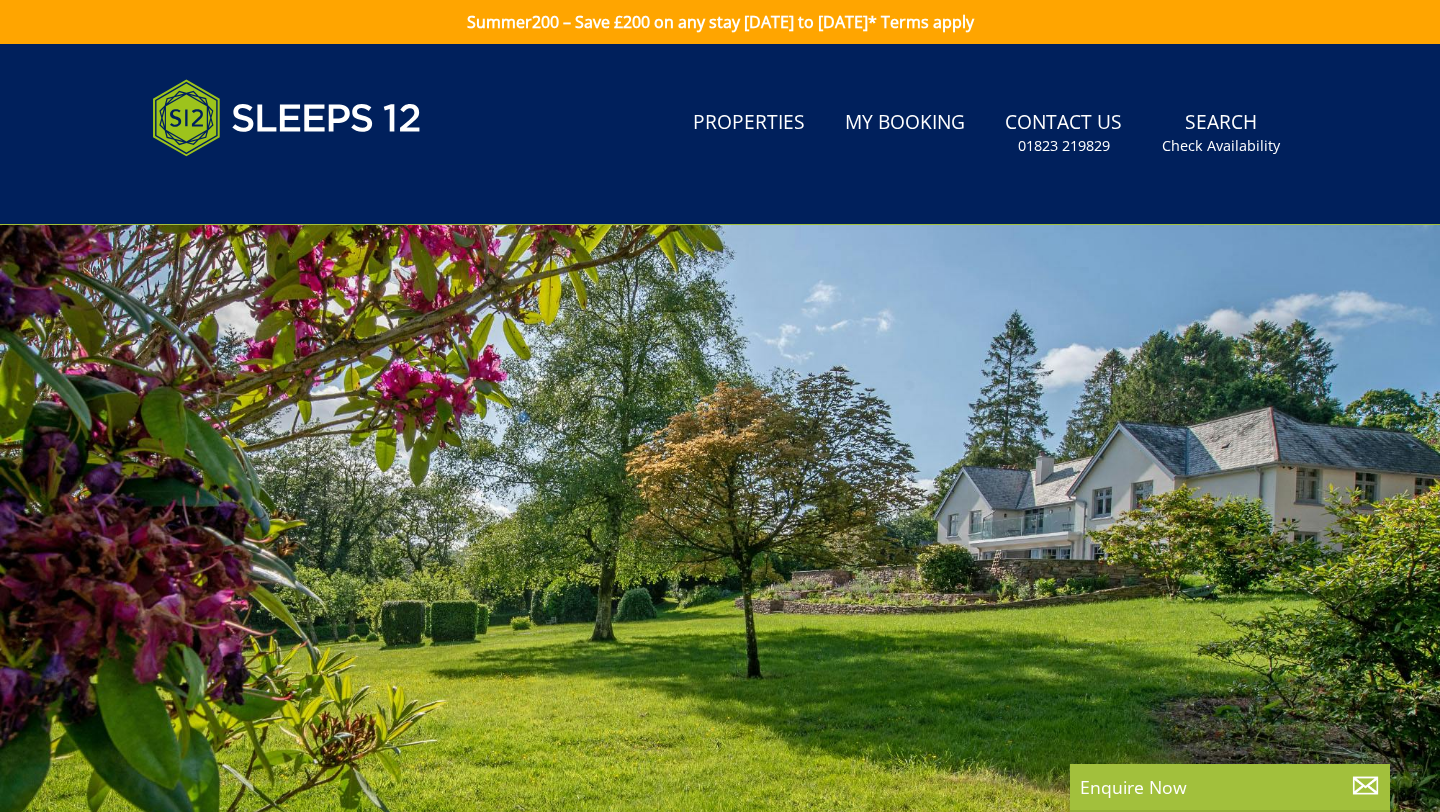 scroll, scrollTop: 0, scrollLeft: 0, axis: both 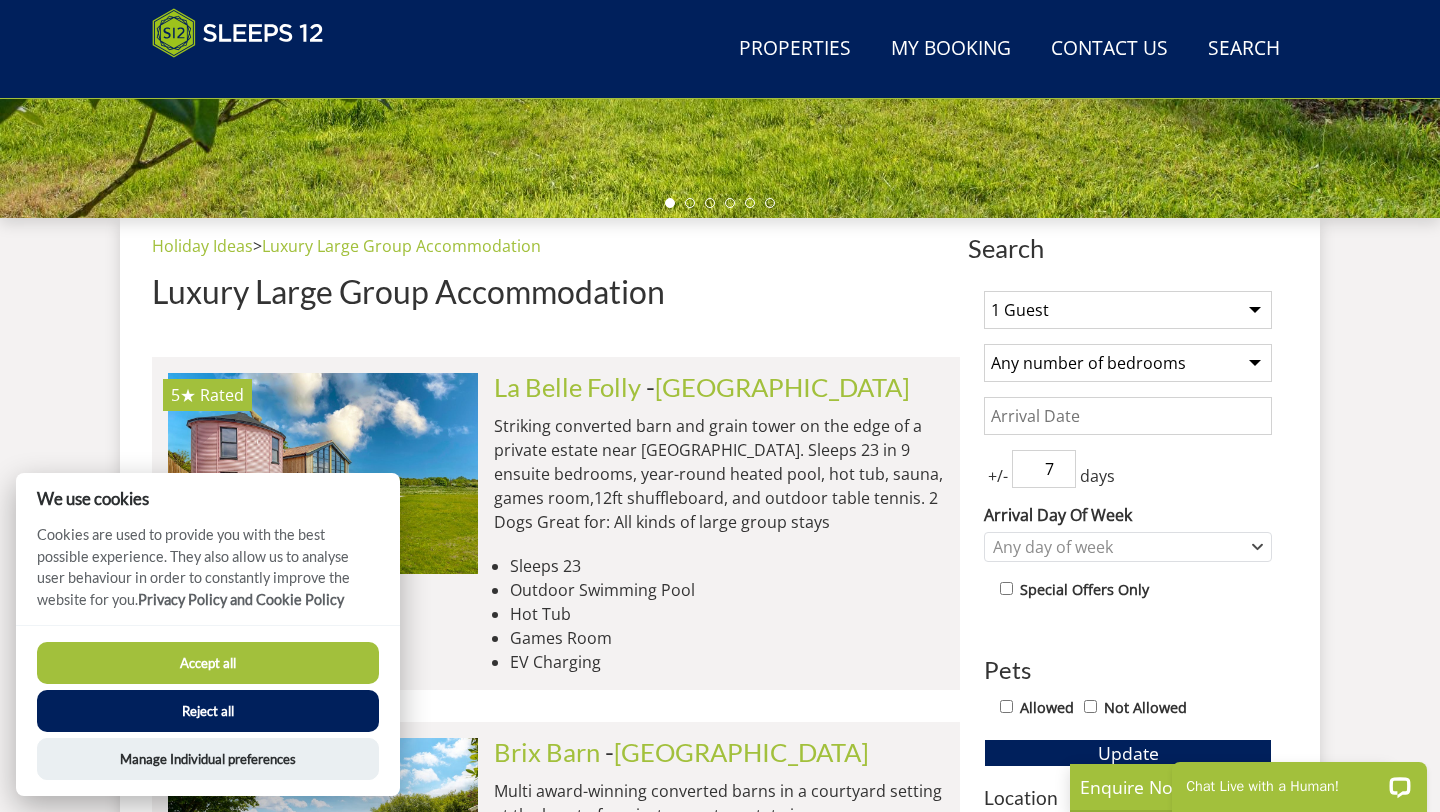 click on "Accept all" at bounding box center (208, 663) 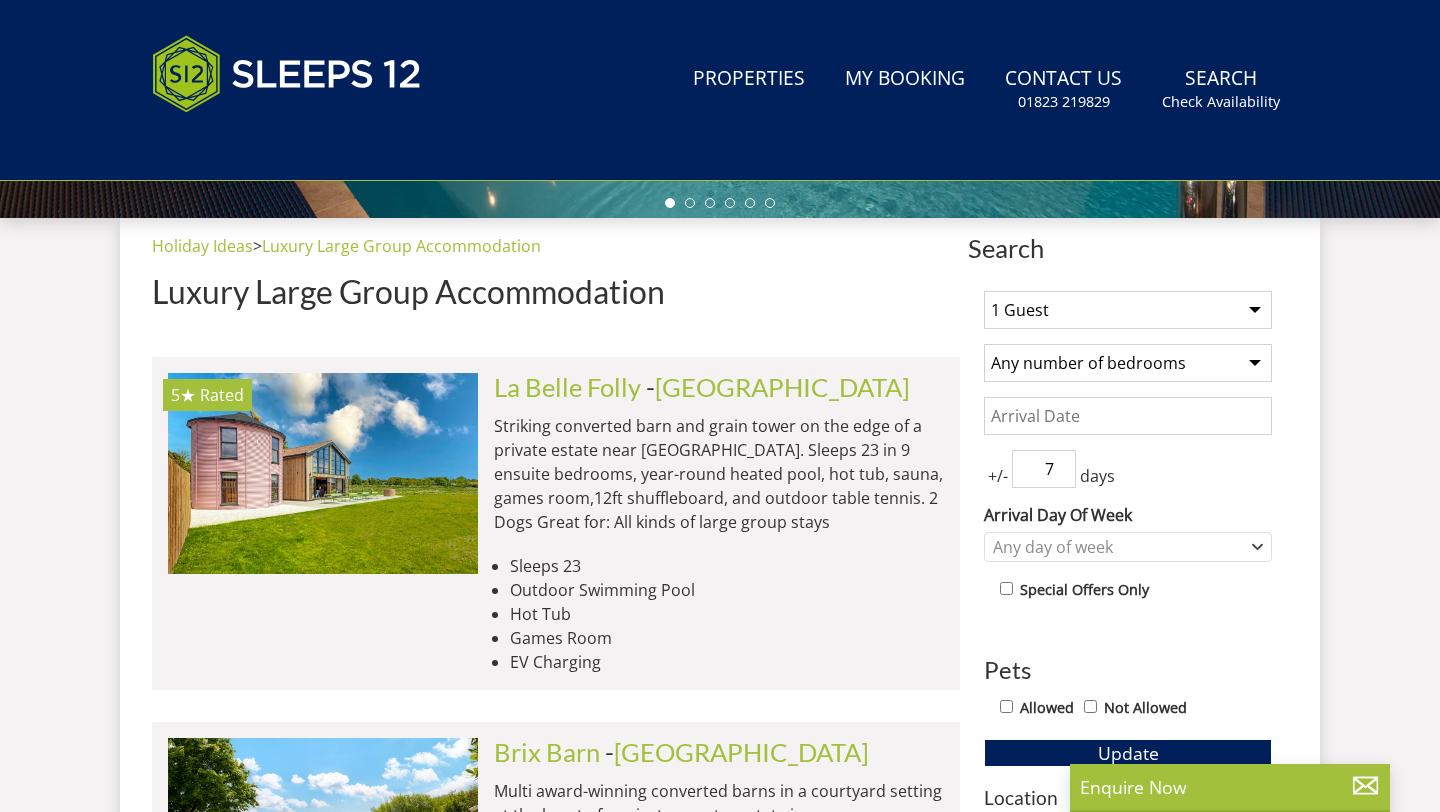 scroll, scrollTop: 0, scrollLeft: 0, axis: both 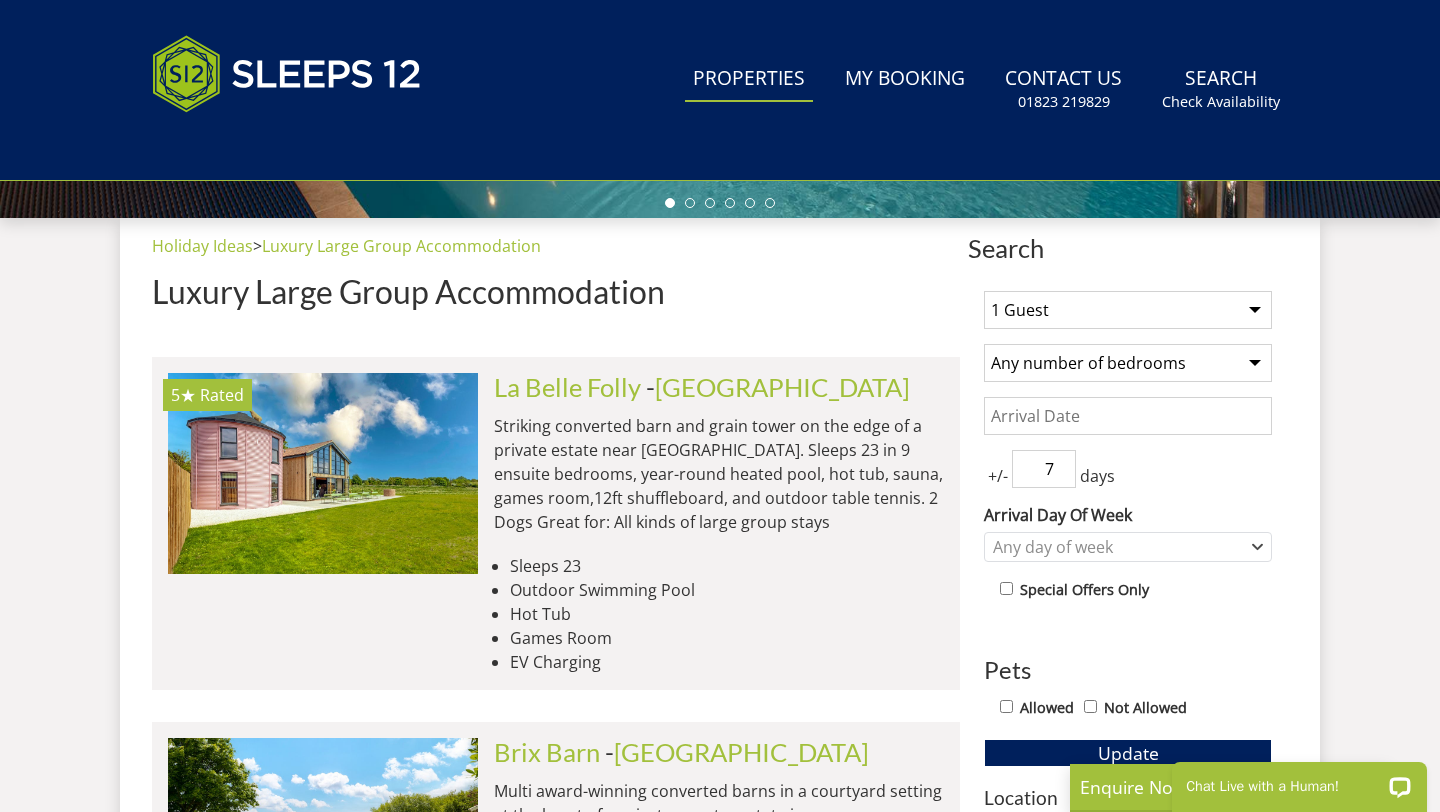 click on "Properties" at bounding box center (749, 79) 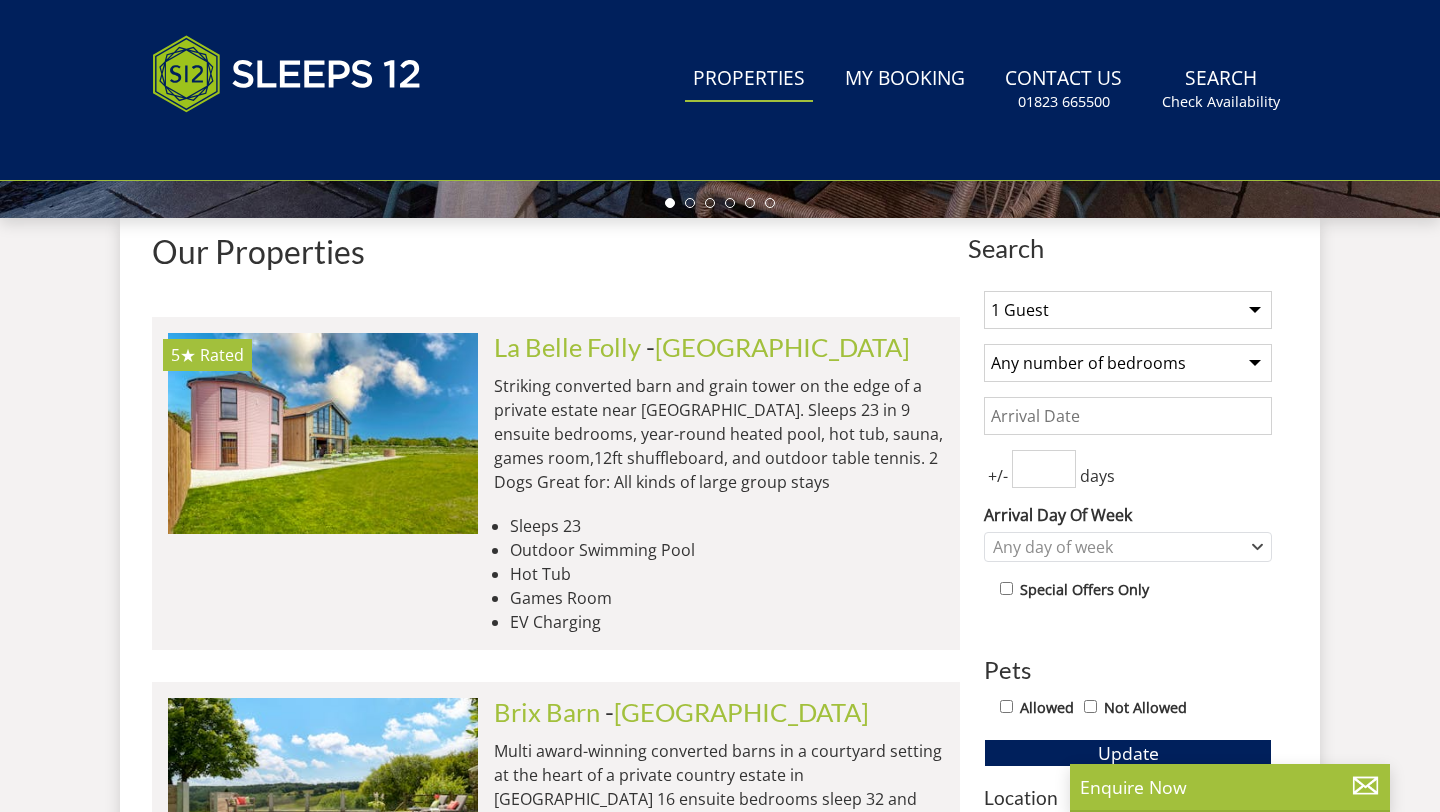 scroll, scrollTop: 0, scrollLeft: 0, axis: both 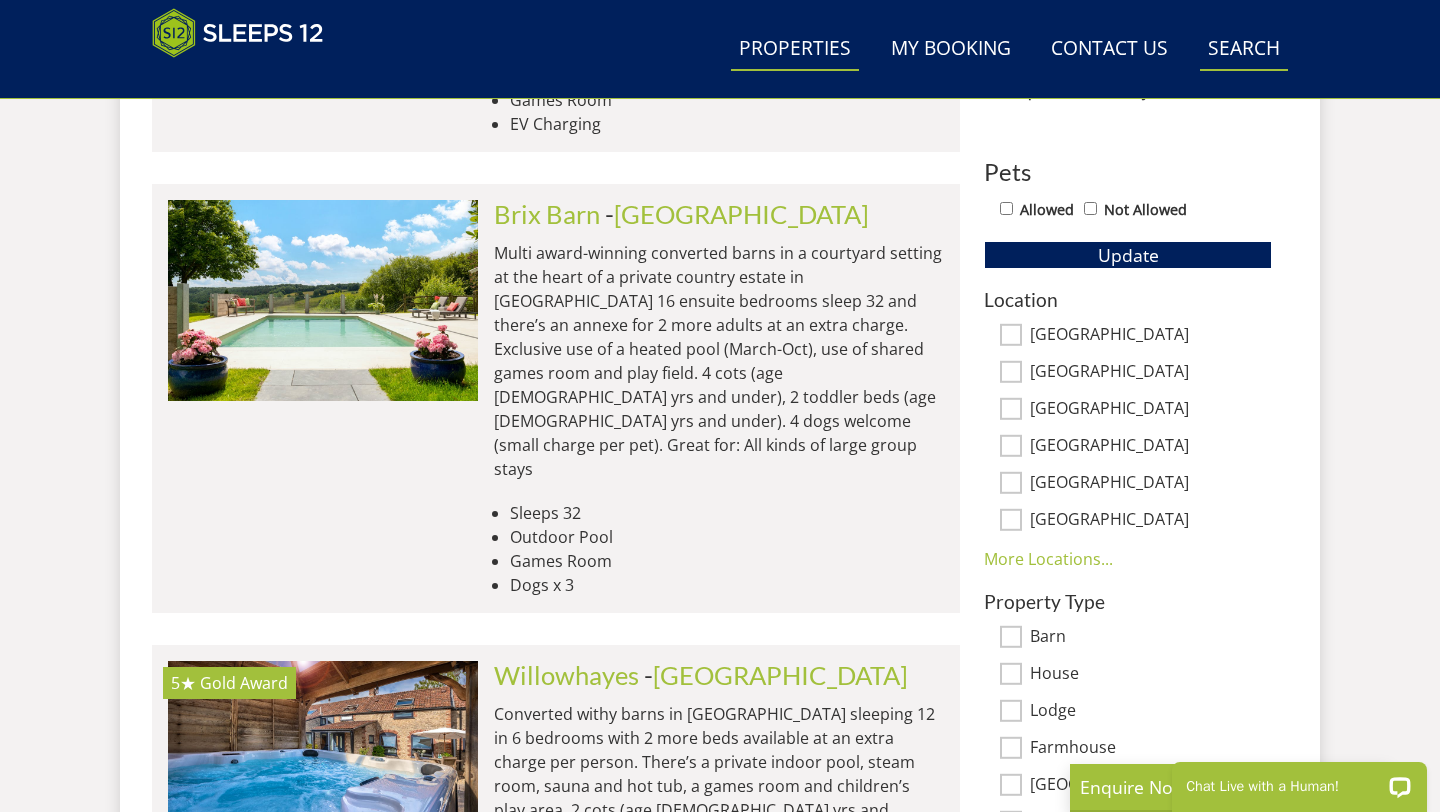 click on "Search  Check Availability" at bounding box center [1244, 49] 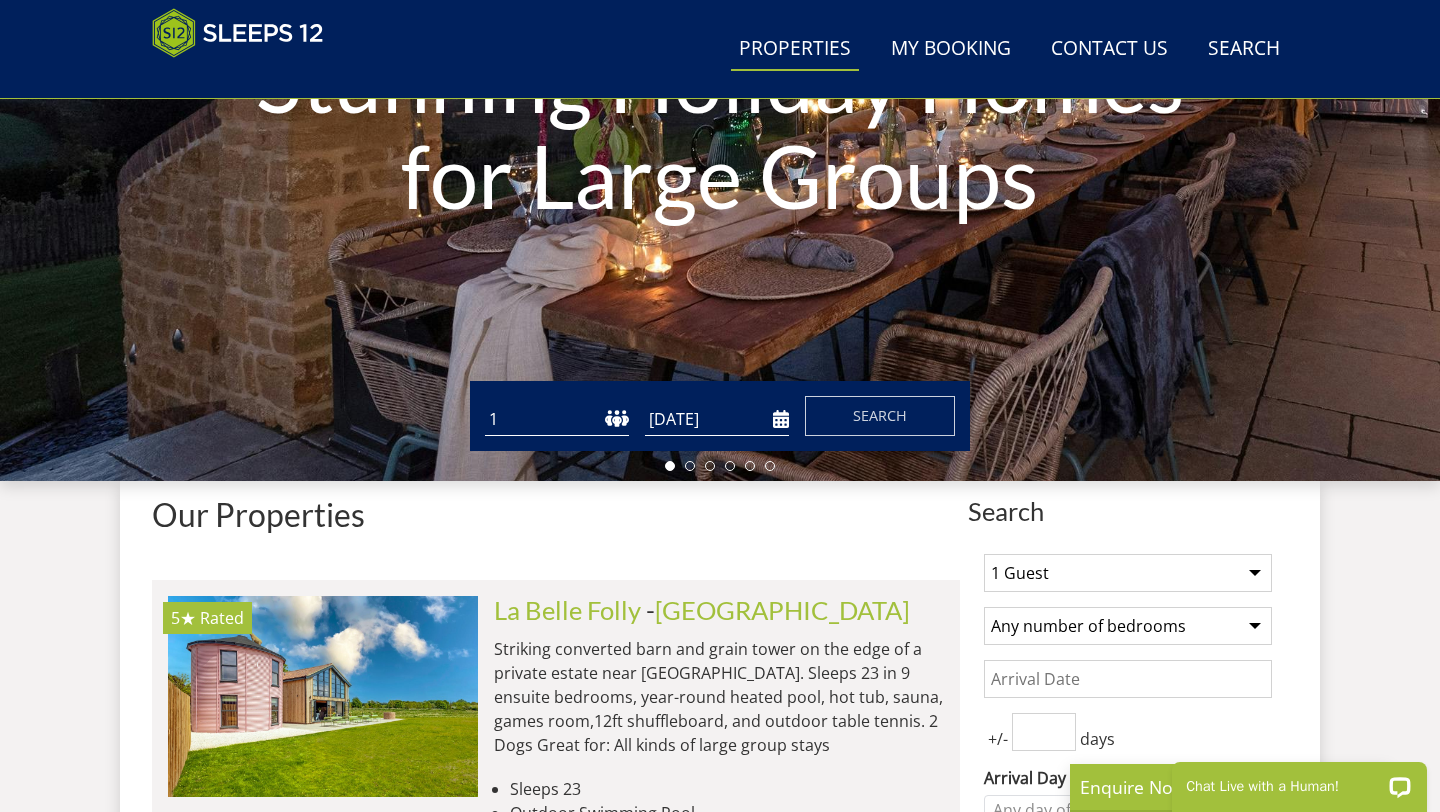 scroll, scrollTop: 370, scrollLeft: 0, axis: vertical 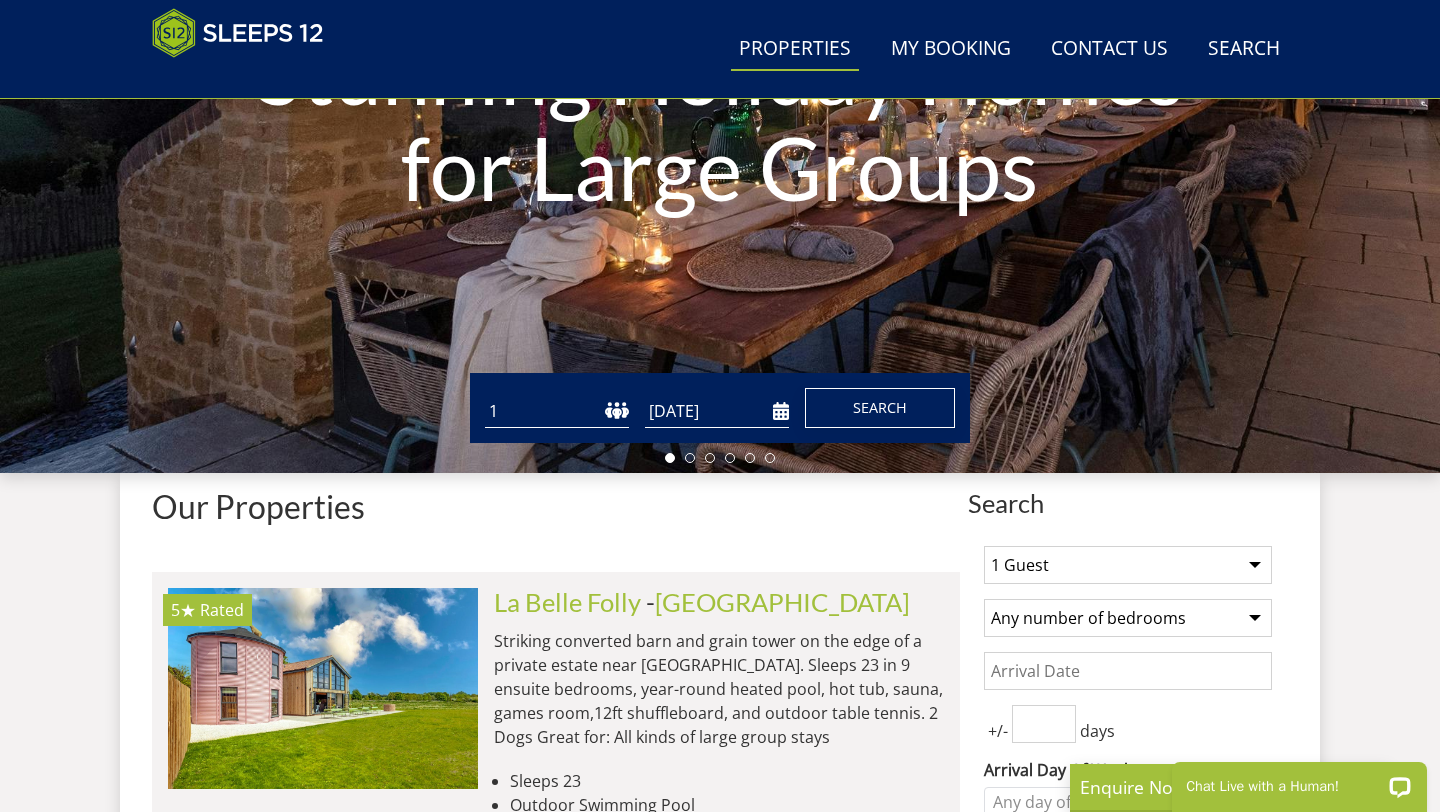 click on "Search" at bounding box center (880, 408) 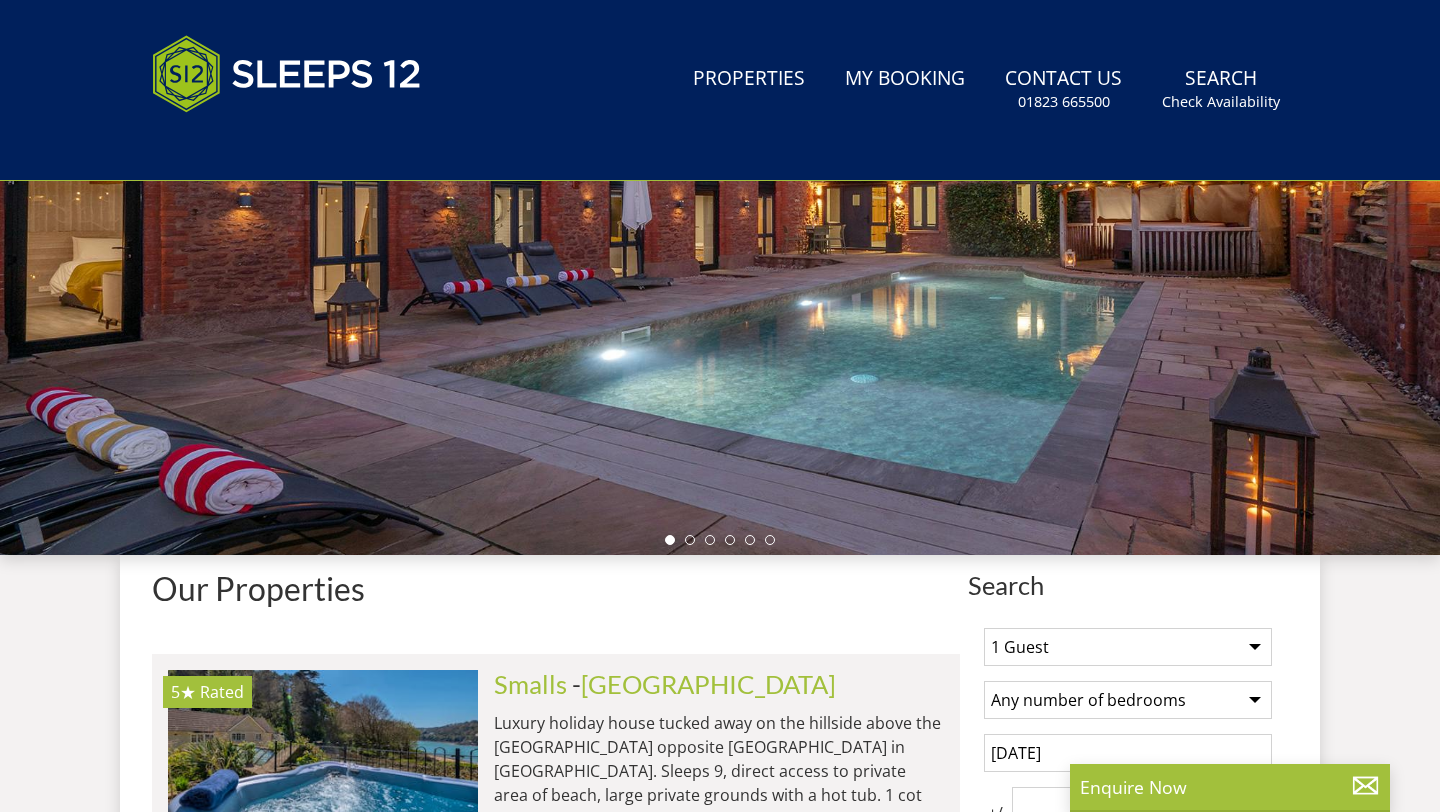 click at bounding box center [720, 205] 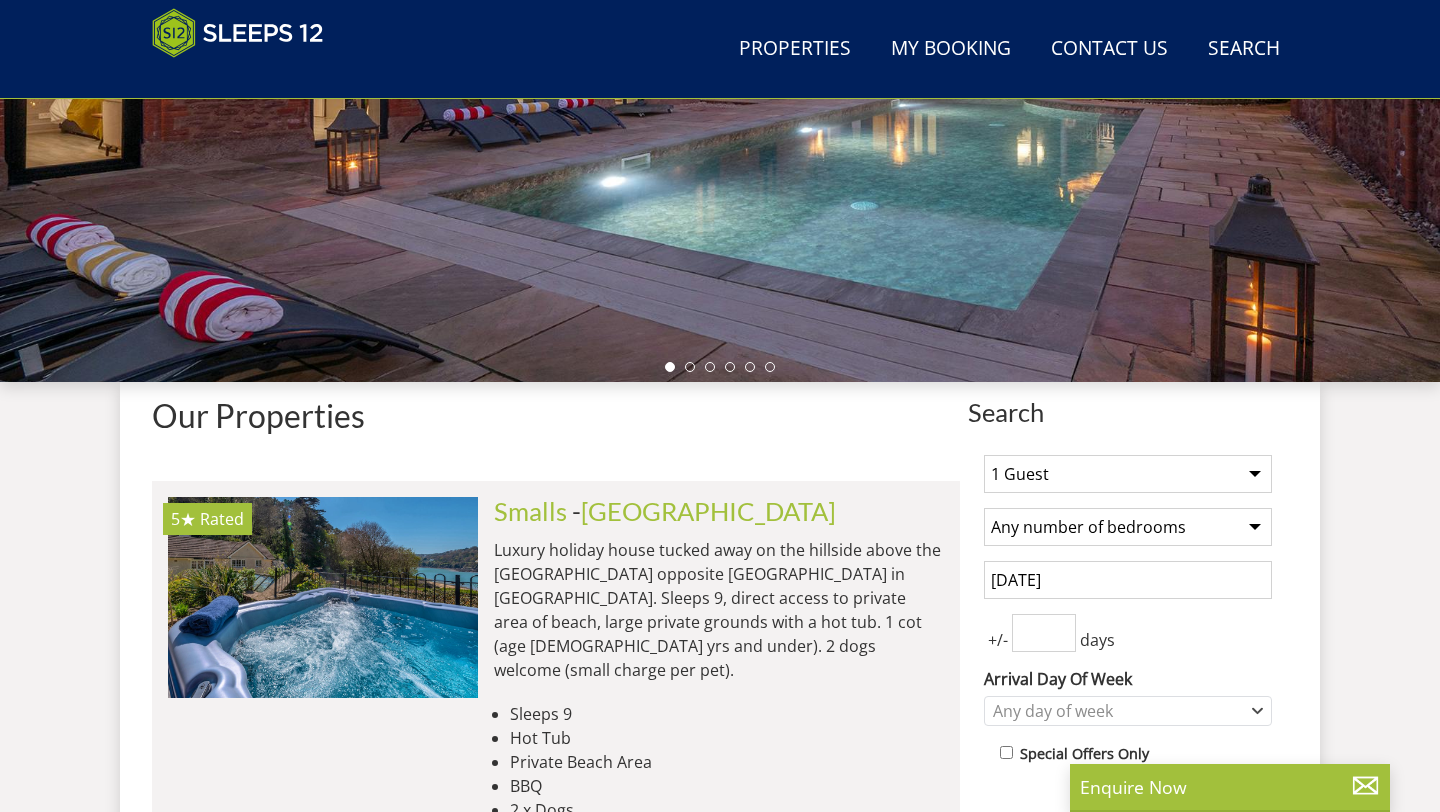 scroll, scrollTop: 474, scrollLeft: 0, axis: vertical 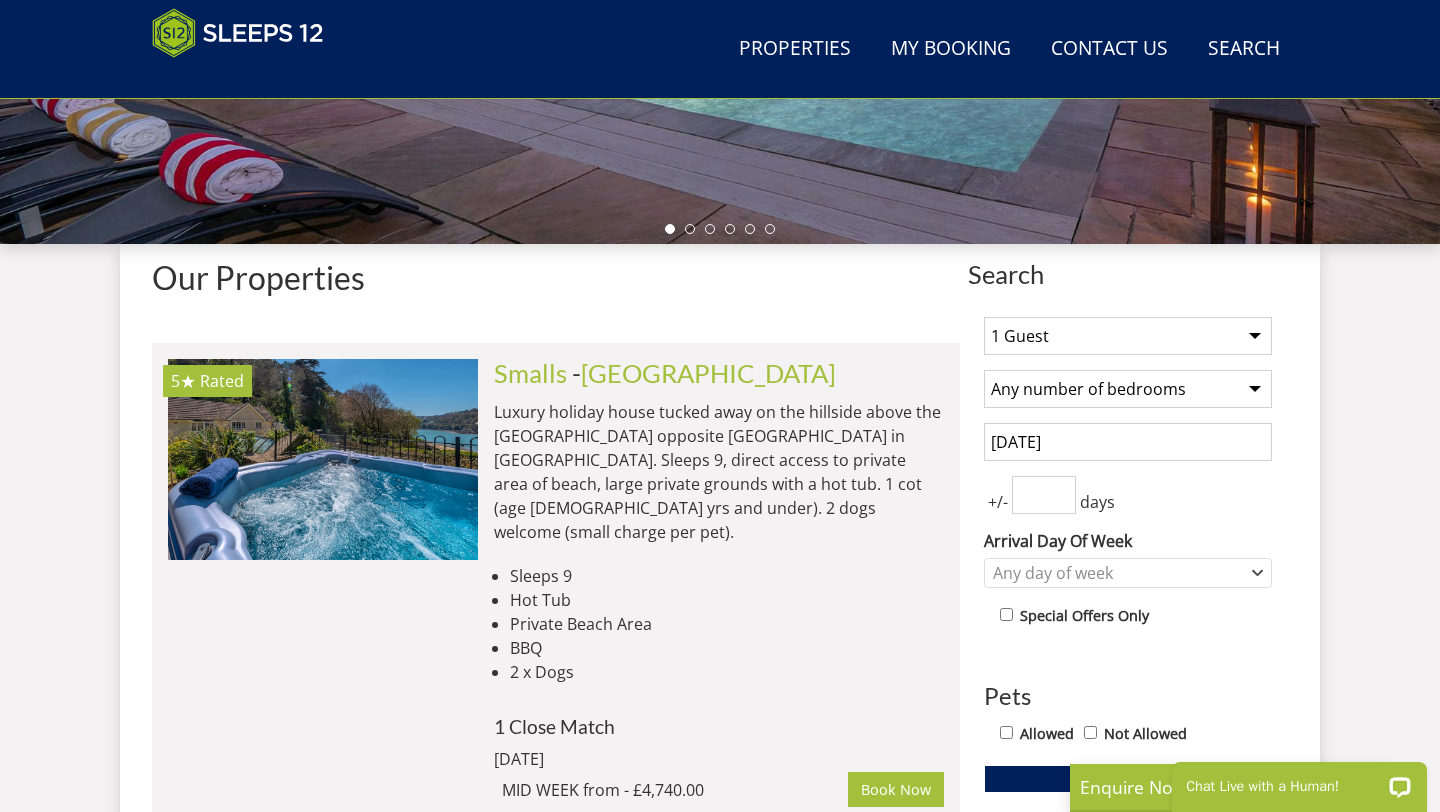 click on "1 Guest
2 Guests
3 Guests
4 Guests
5 Guests
6 Guests
7 Guests
8 Guests
9 Guests
10 Guests
11 Guests
12 Guests
13 Guests
14 Guests
15 Guests
16 Guests
17 Guests
18 Guests
19 Guests
20 Guests
21 Guests
22 Guests
23 Guests
24 Guests
25 Guests
26 Guests
27 Guests
28 Guests
29 Guests
30 Guests
31 Guests
32 Guests" at bounding box center [1128, 336] 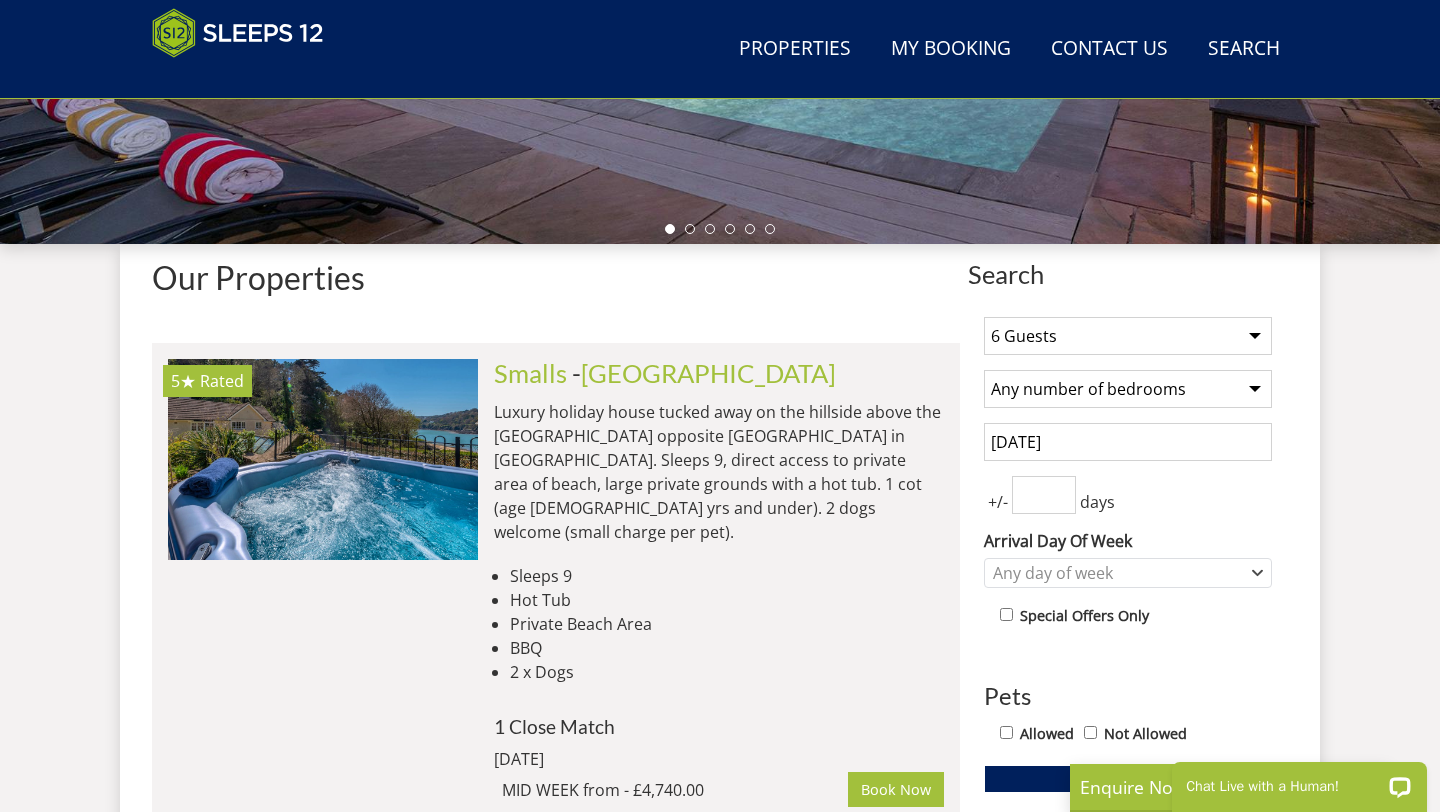 click on "Any number of bedrooms
4 Bedrooms
5 Bedrooms
6 Bedrooms
7 Bedrooms
8 Bedrooms
9 Bedrooms
10 Bedrooms
11 Bedrooms
12 Bedrooms
13 Bedrooms
14 Bedrooms
15 Bedrooms
16 Bedrooms" at bounding box center (1128, 389) 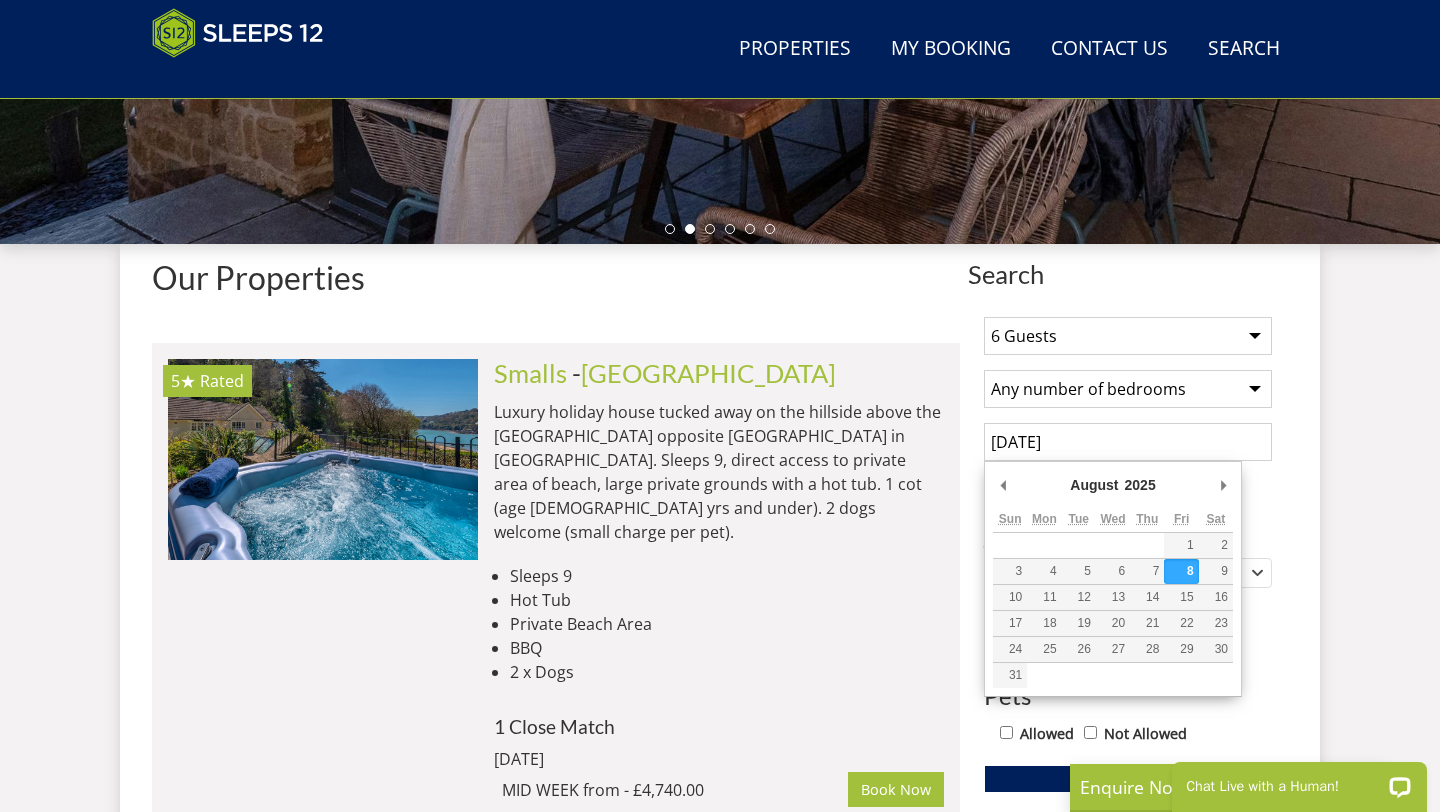 click on "08/08/2025" at bounding box center [1128, 442] 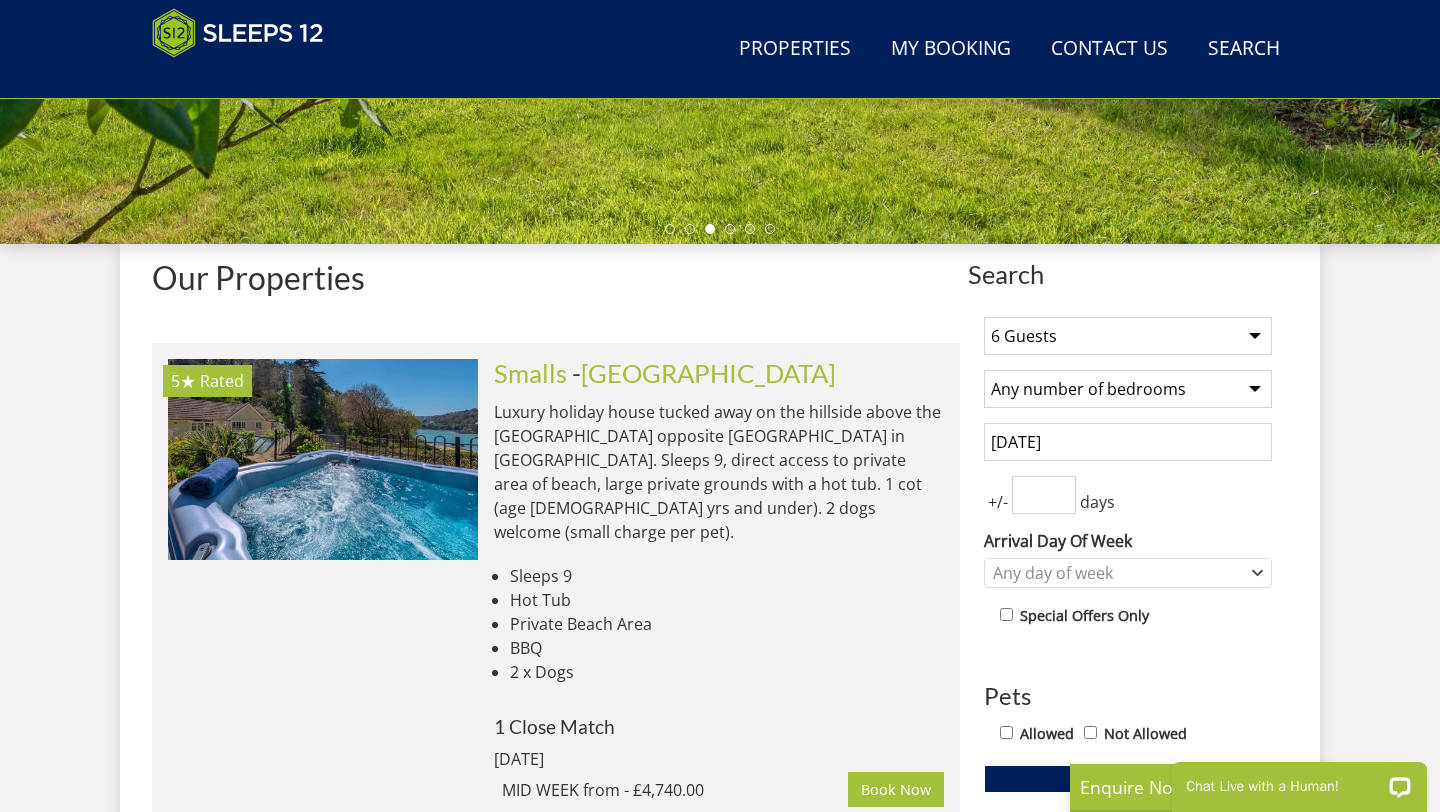 click on "11/08/2025" at bounding box center (1128, 442) 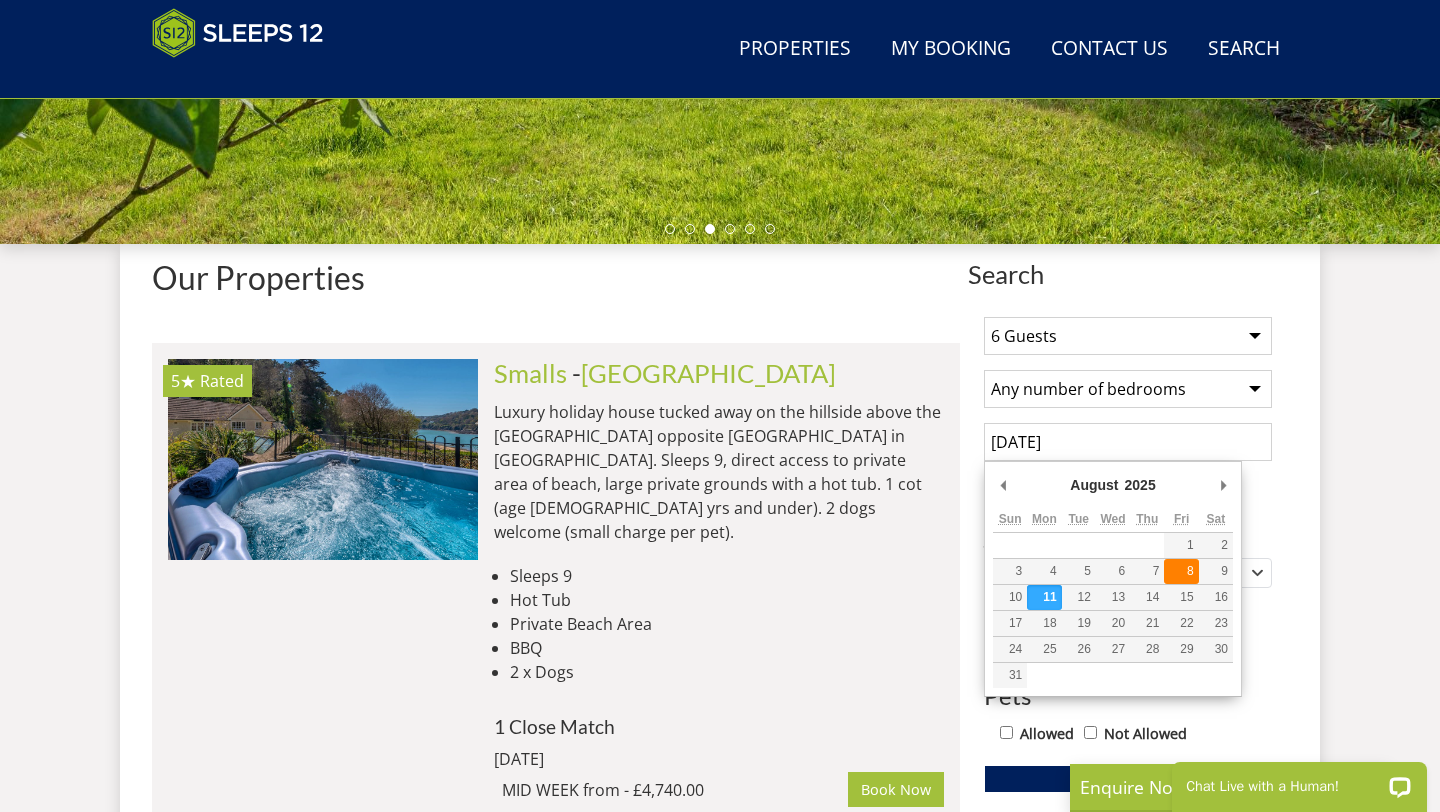 type on "08/08/2025" 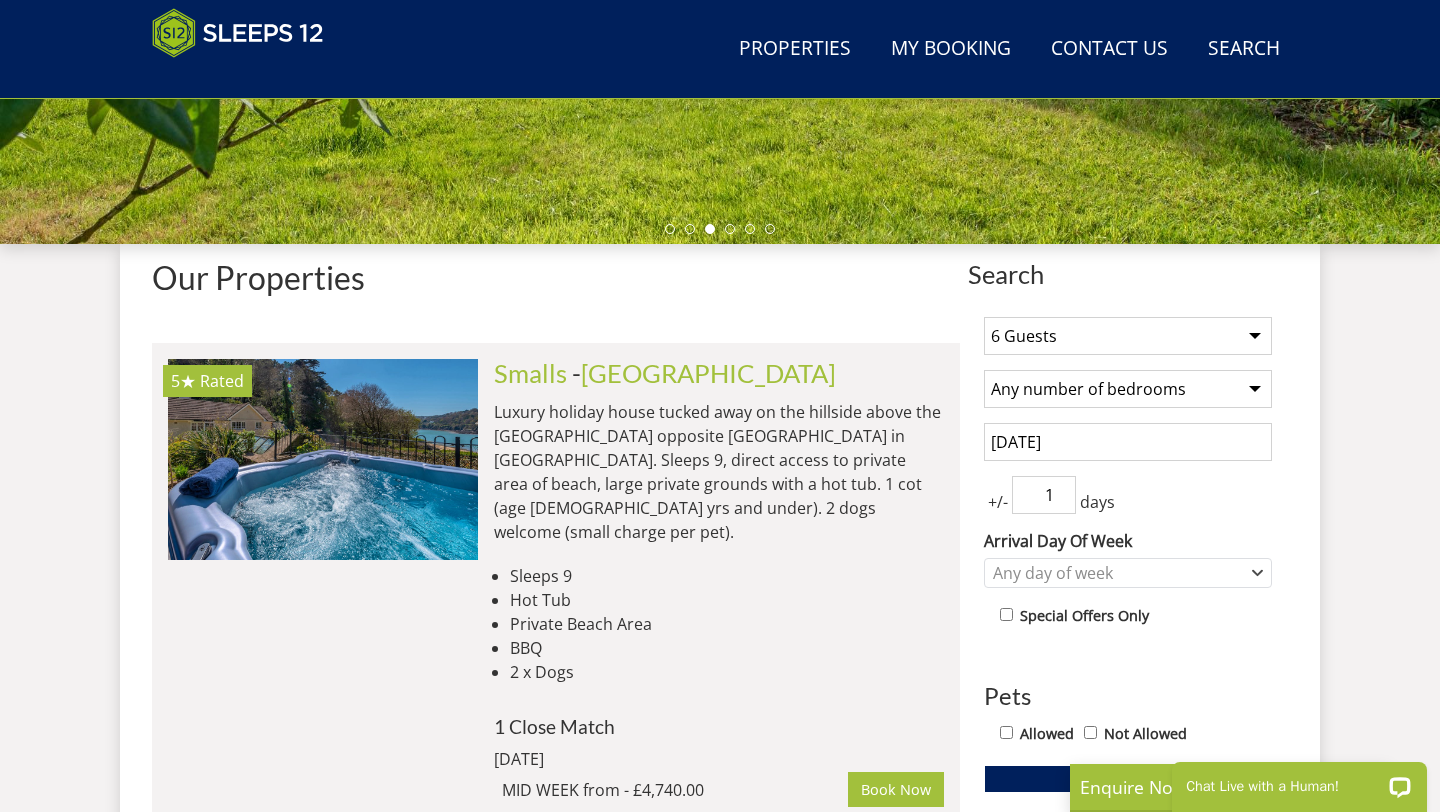 click on "1" at bounding box center [1044, 495] 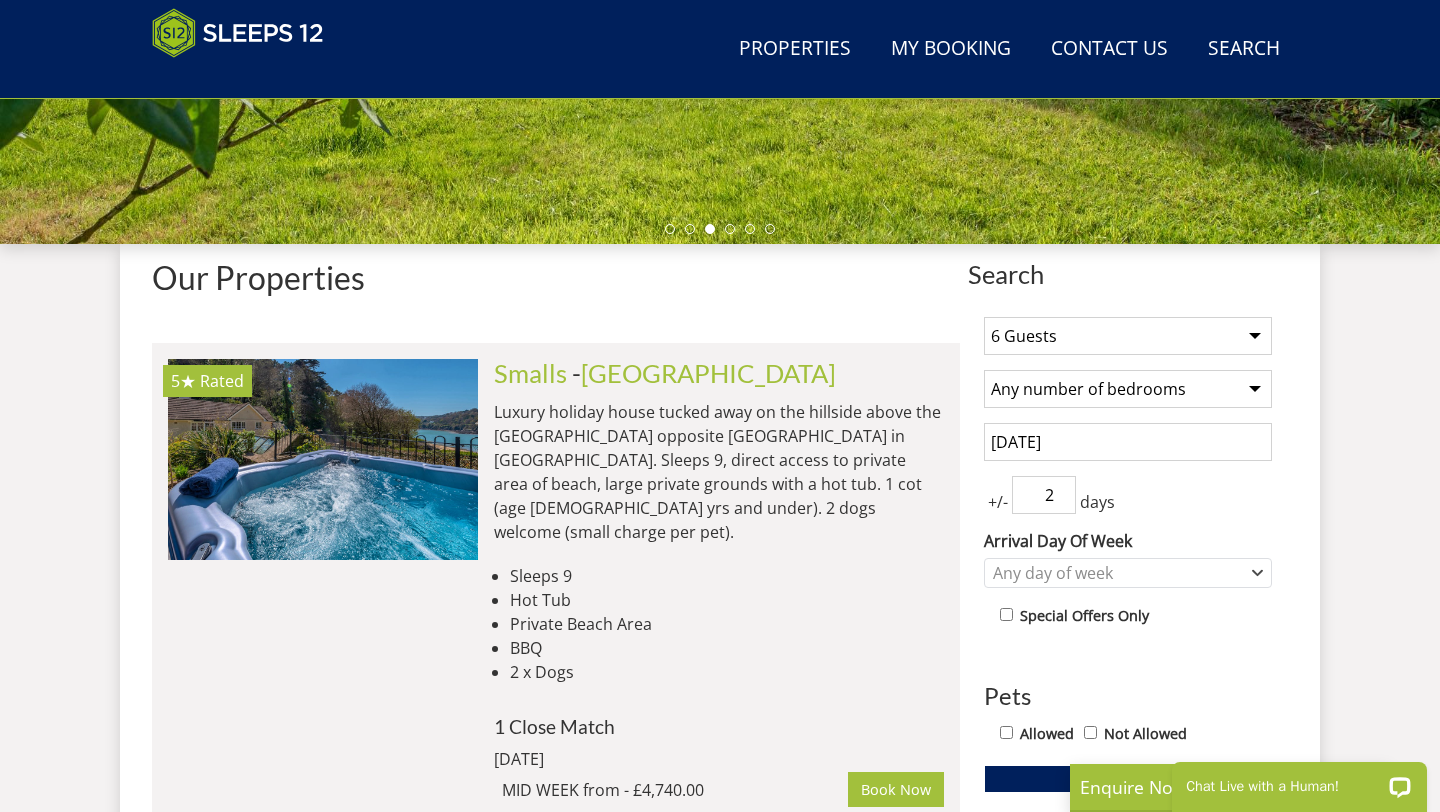 click on "2" at bounding box center [1044, 495] 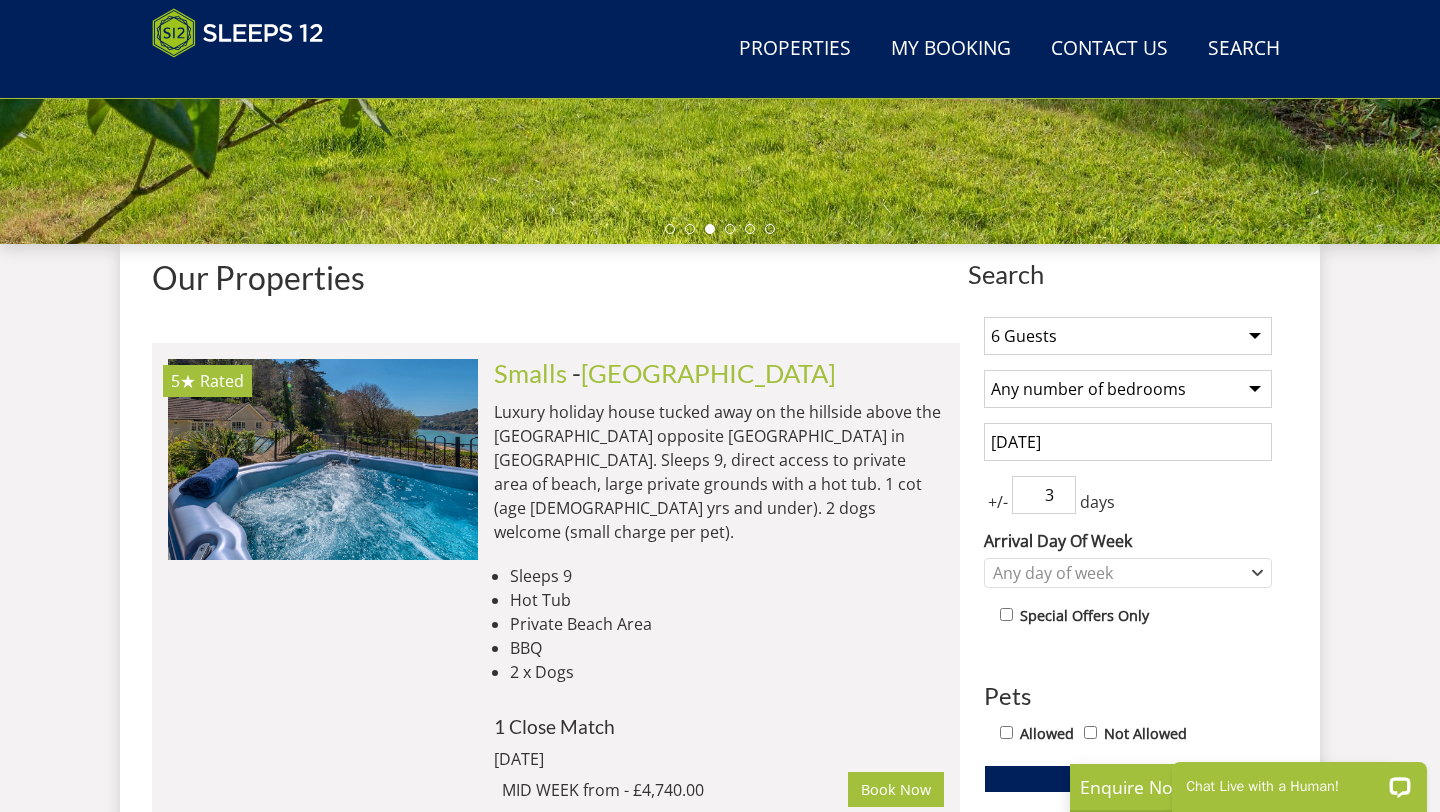 type on "3" 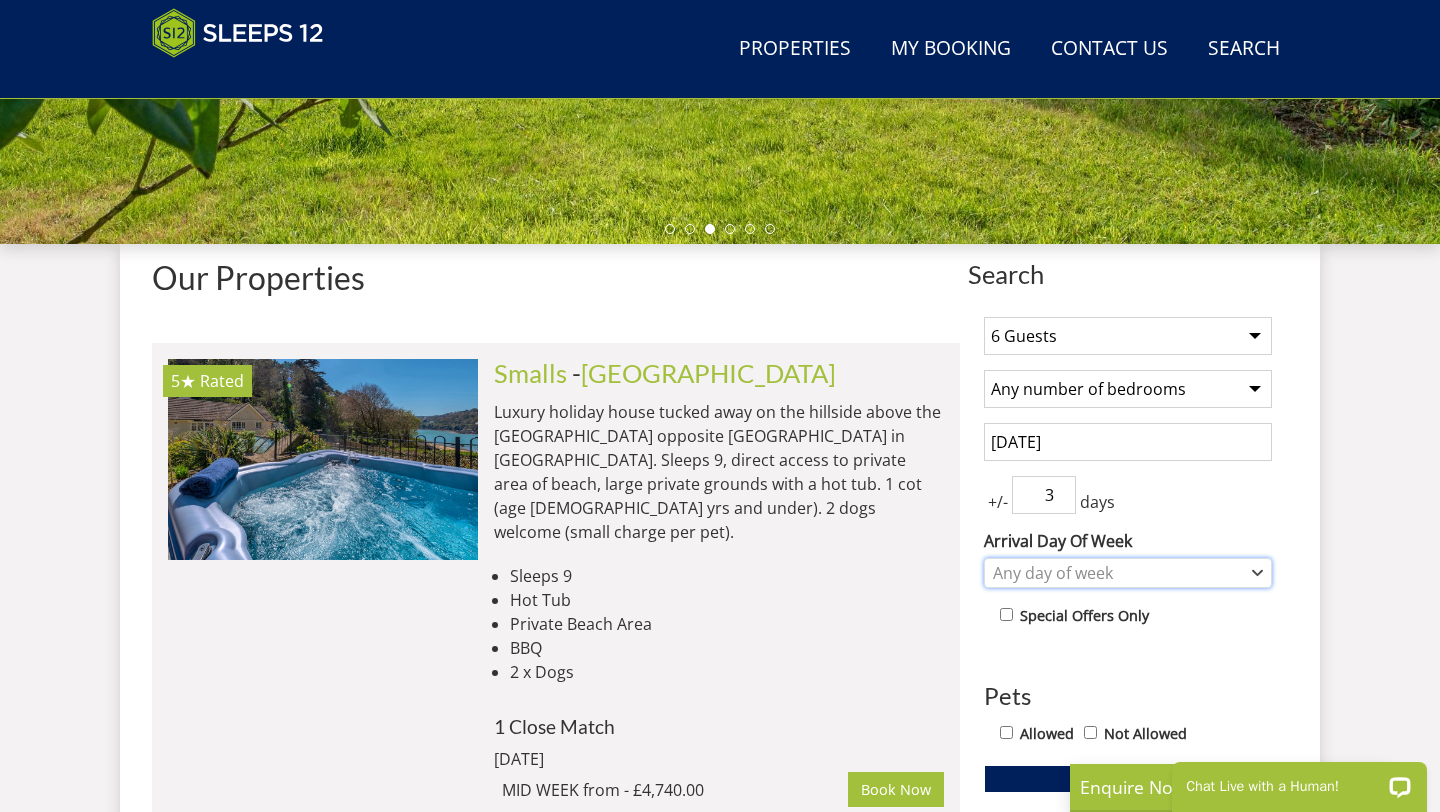 click on "Any day of week" at bounding box center [1117, 573] 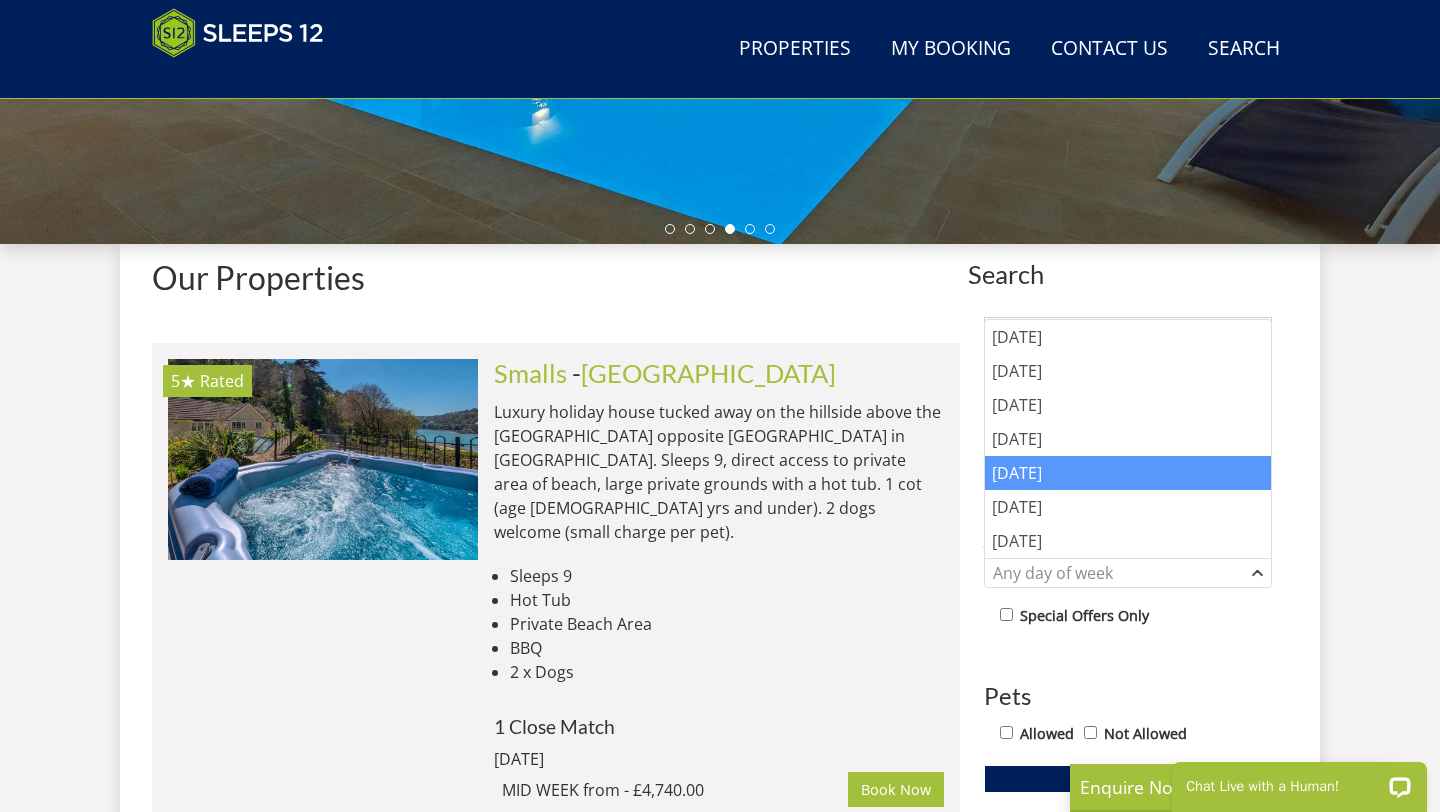 click on "[DATE]" at bounding box center [1128, 473] 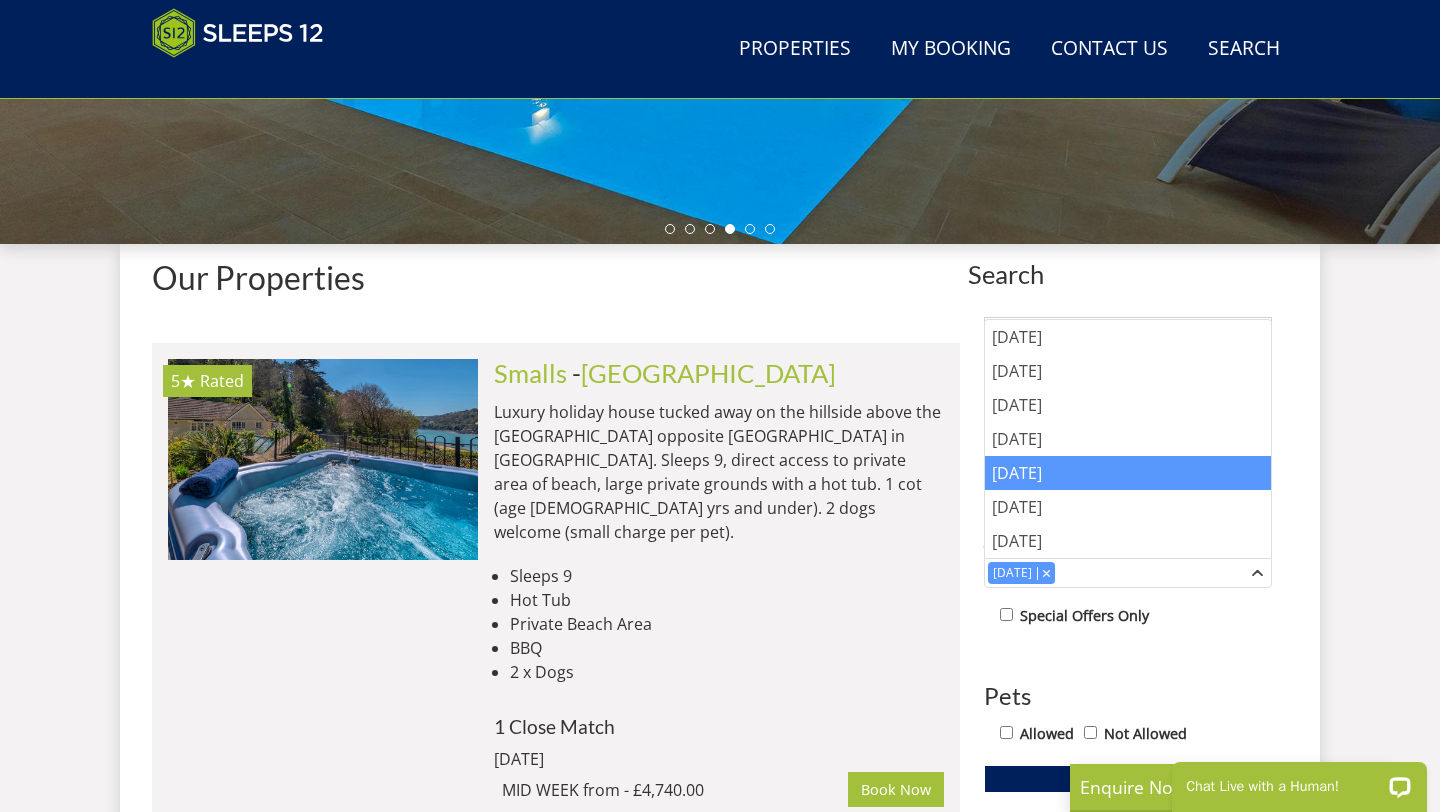 click on "Special Offers Only" at bounding box center (1136, 617) 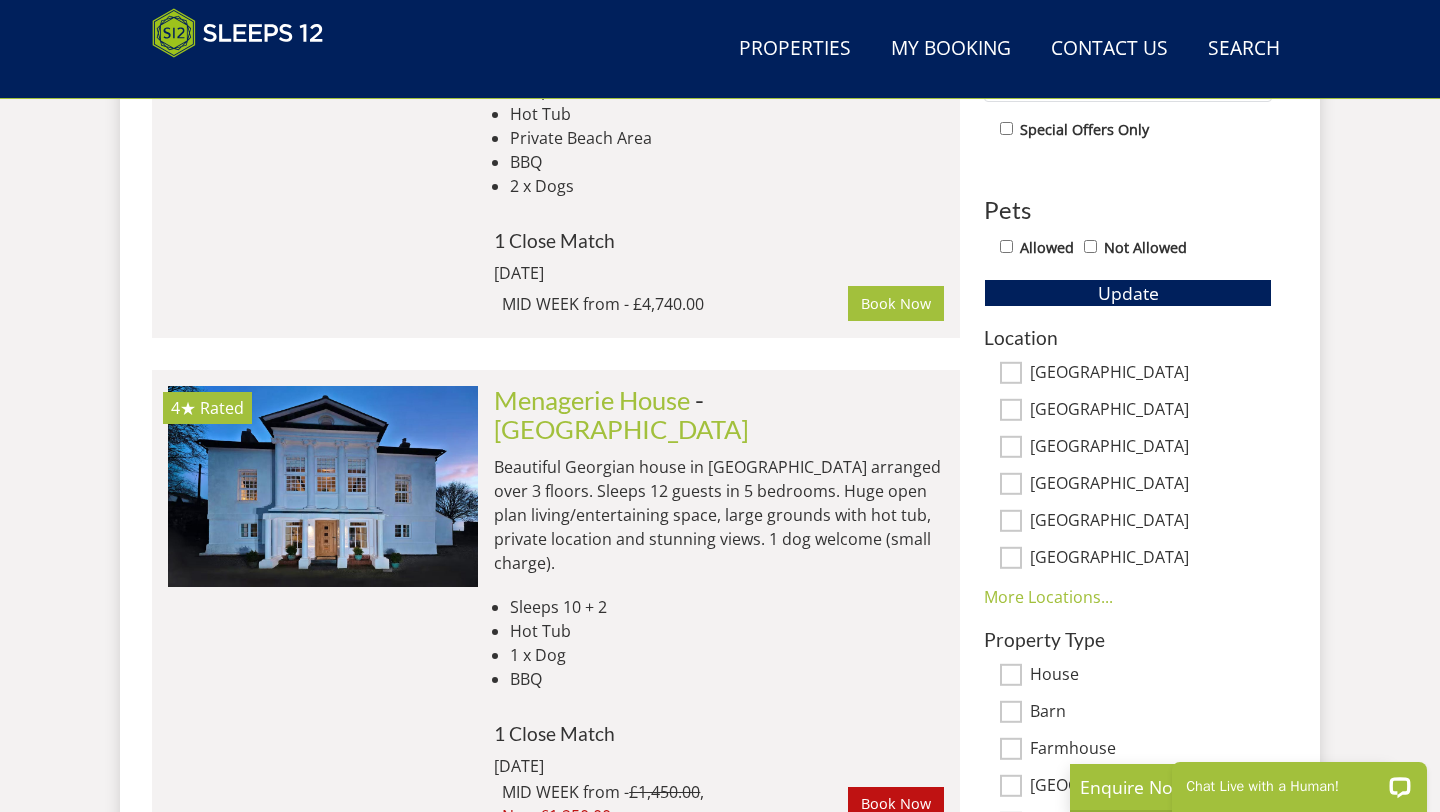 scroll, scrollTop: 1097, scrollLeft: 0, axis: vertical 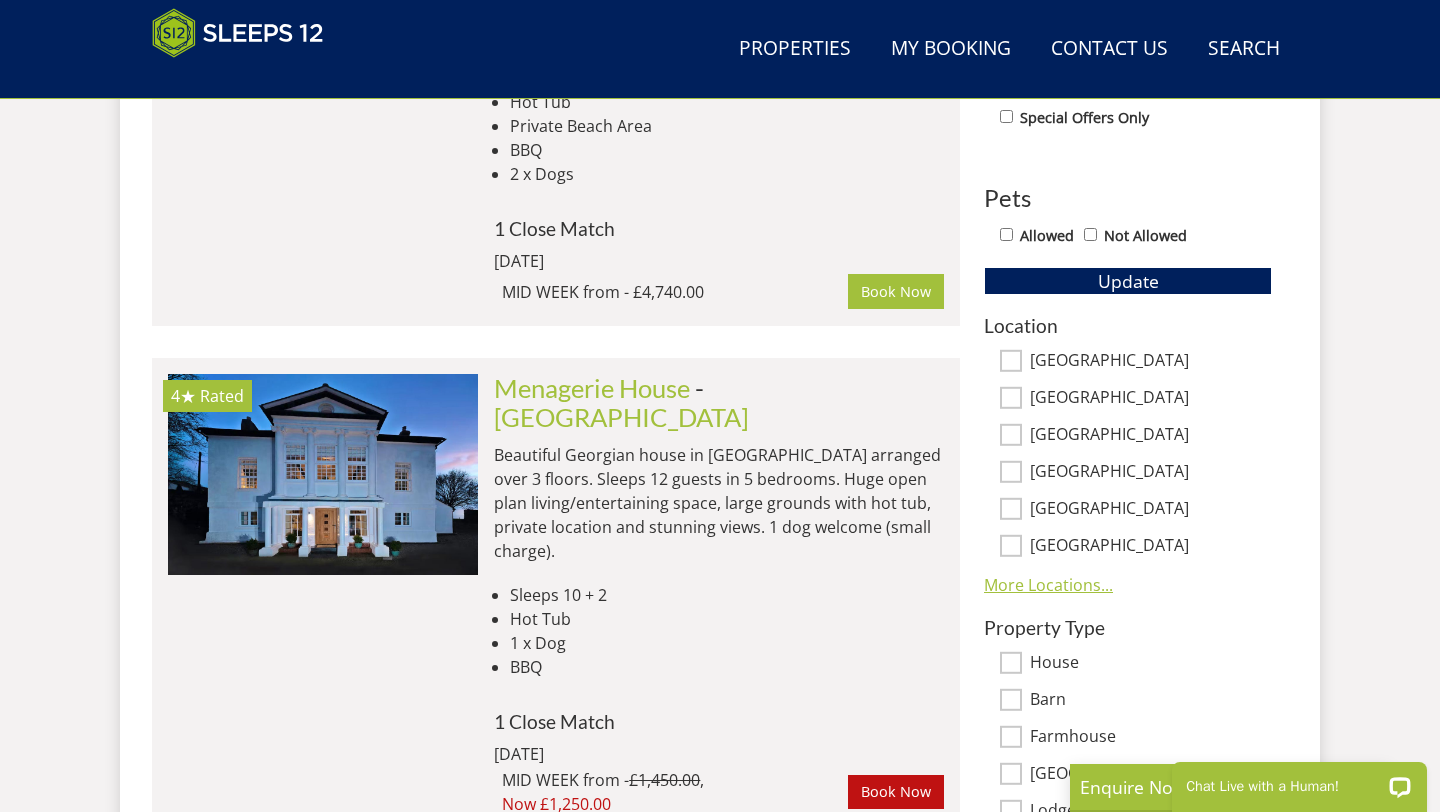 click on "More Locations..." at bounding box center (1048, 585) 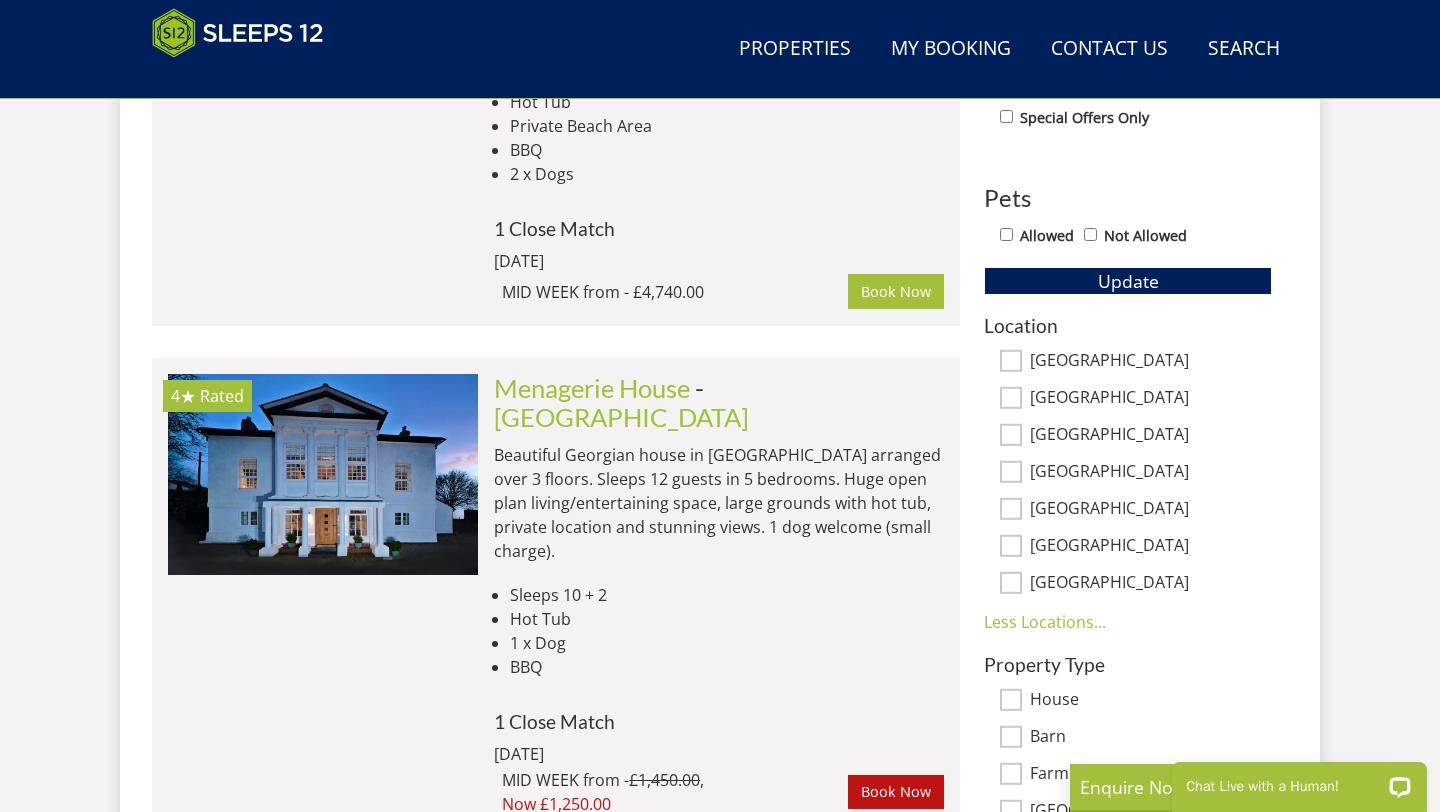 click on "[GEOGRAPHIC_DATA]" at bounding box center (1011, 398) 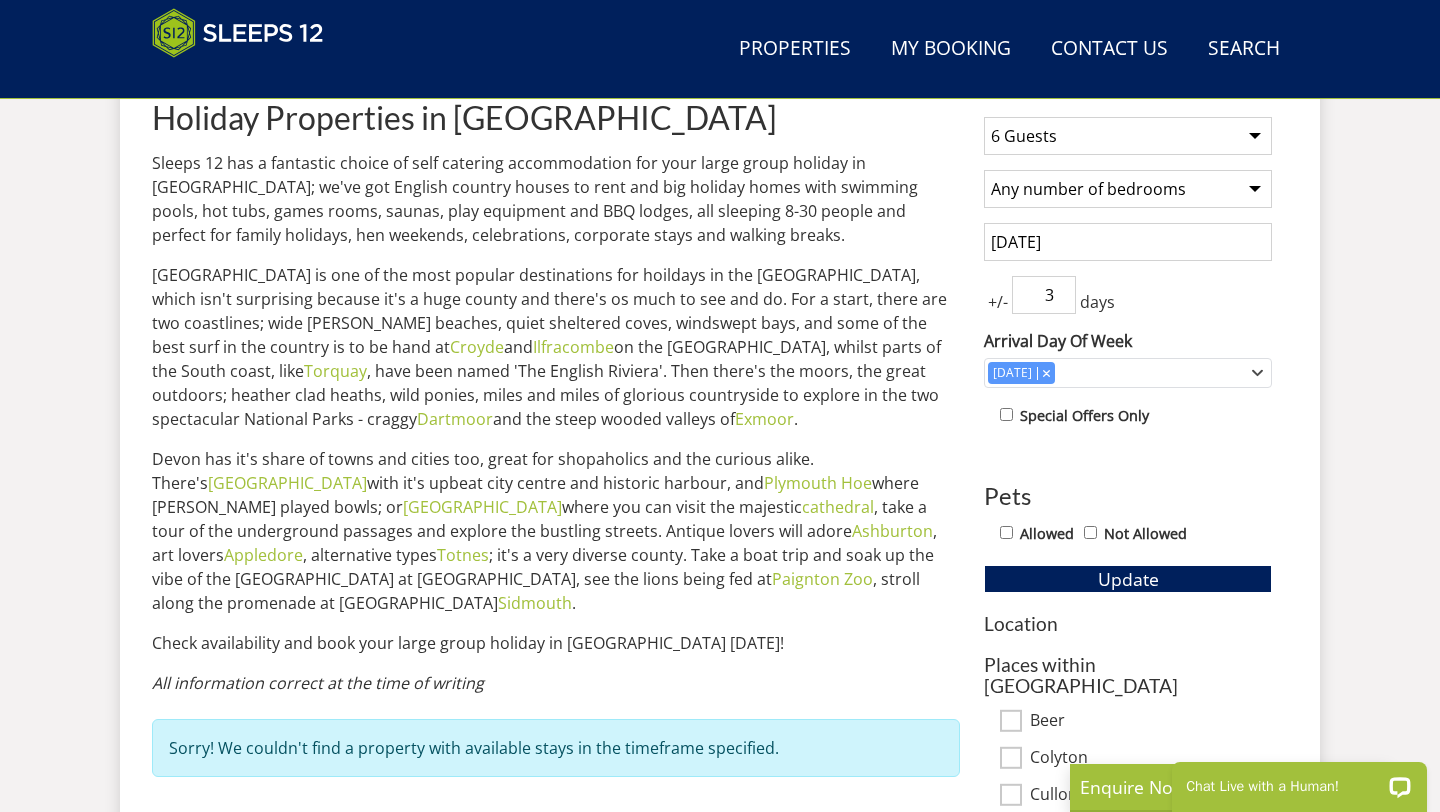 scroll, scrollTop: 812, scrollLeft: 0, axis: vertical 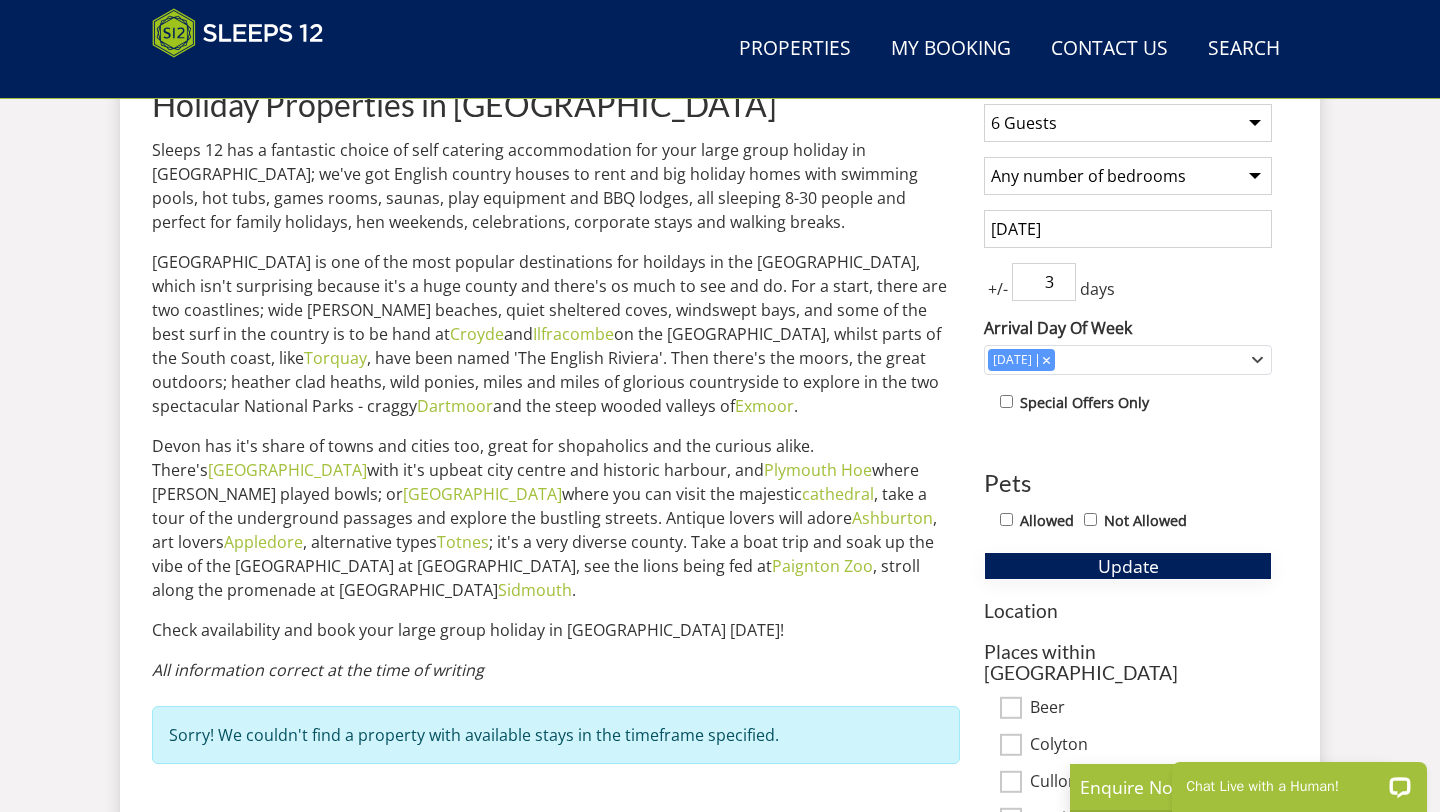 click on "Update" at bounding box center [1128, 566] 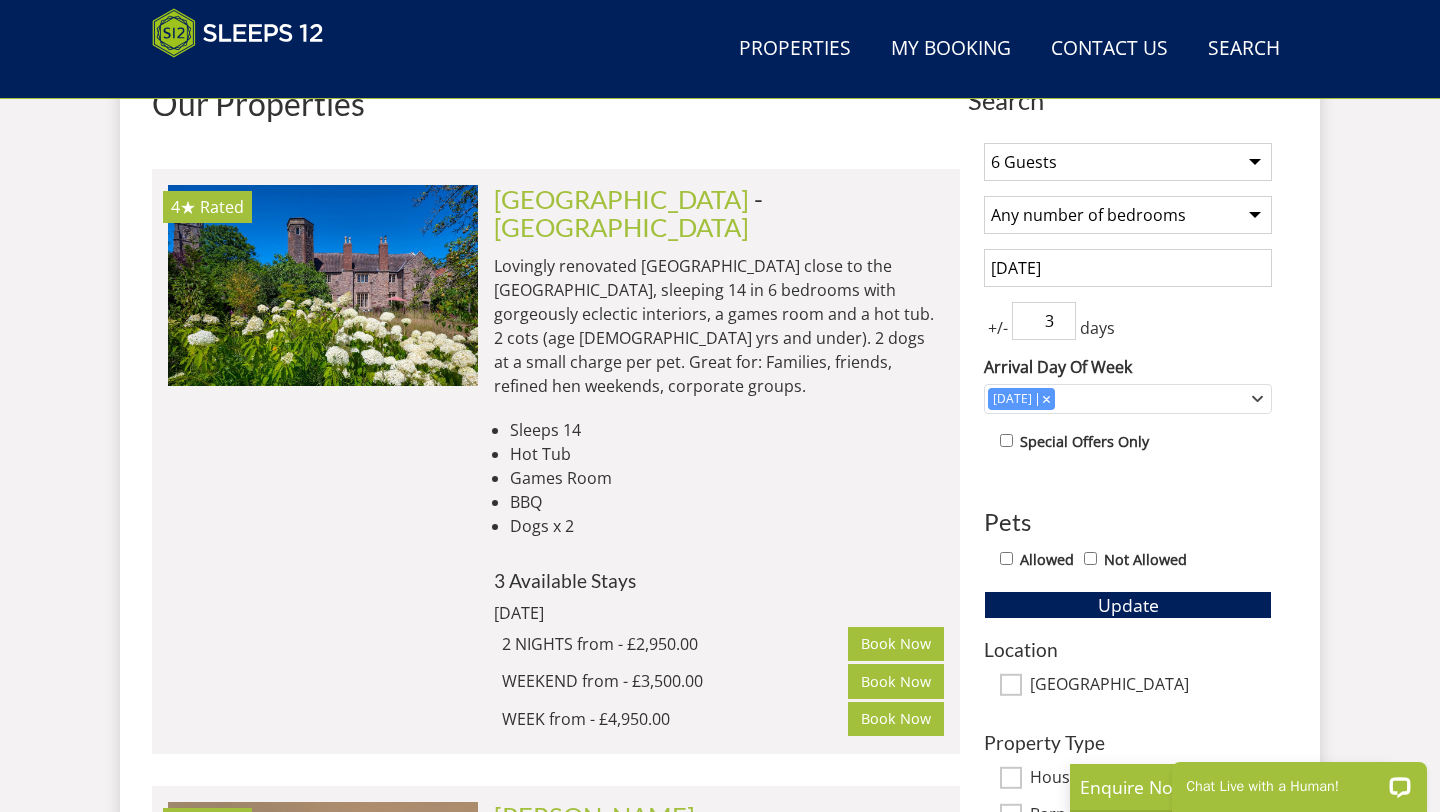 scroll, scrollTop: 779, scrollLeft: 0, axis: vertical 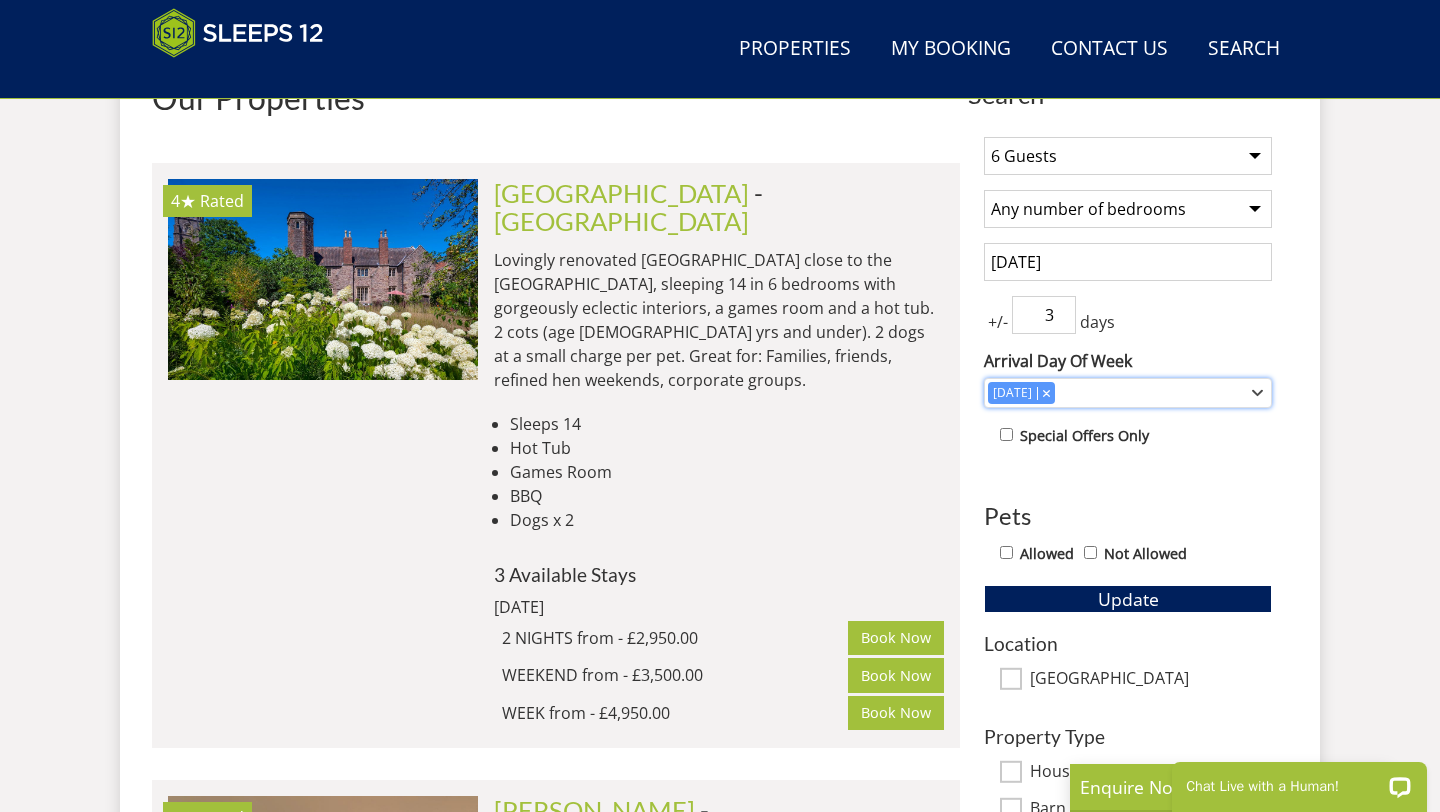 click 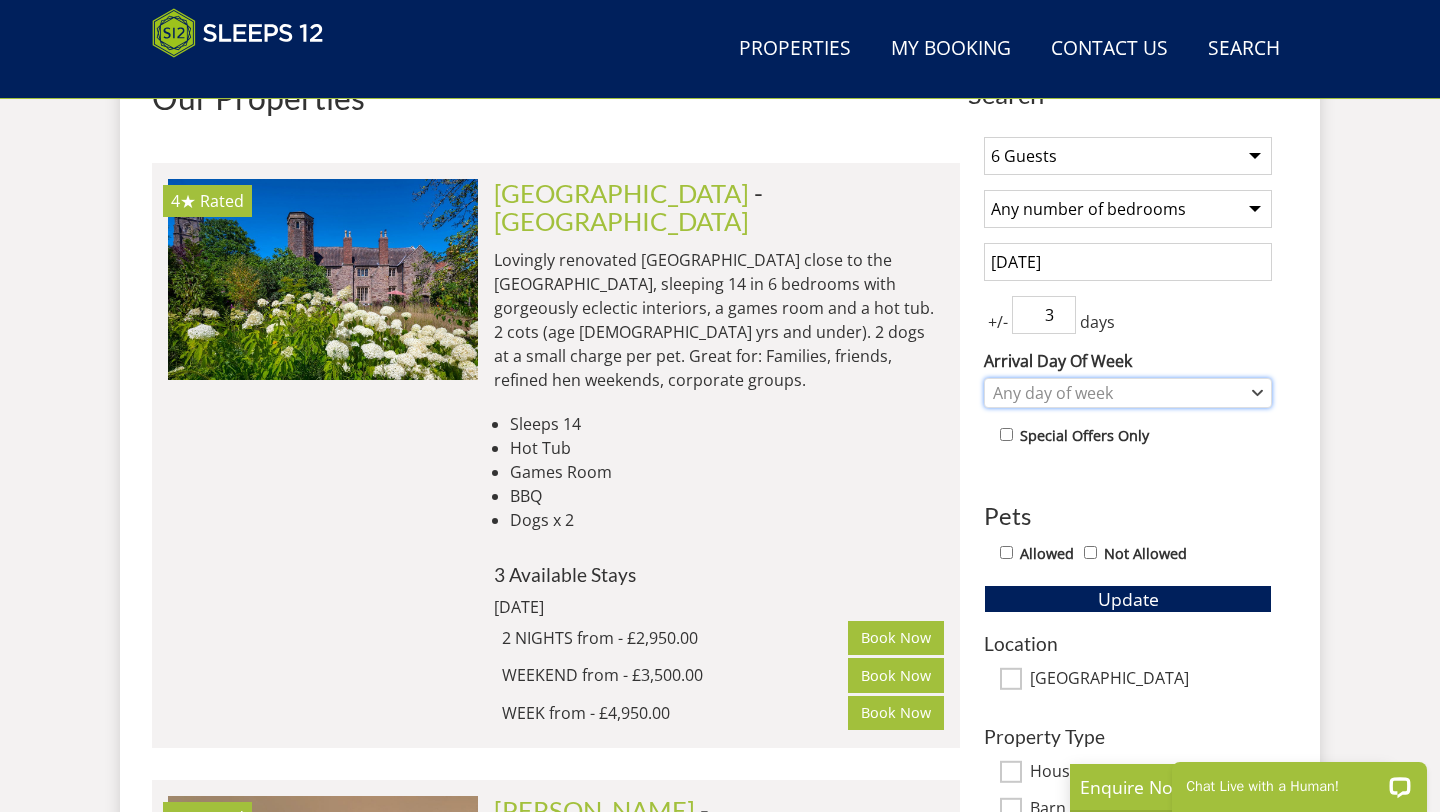 click on "Any day of week" at bounding box center [1117, 393] 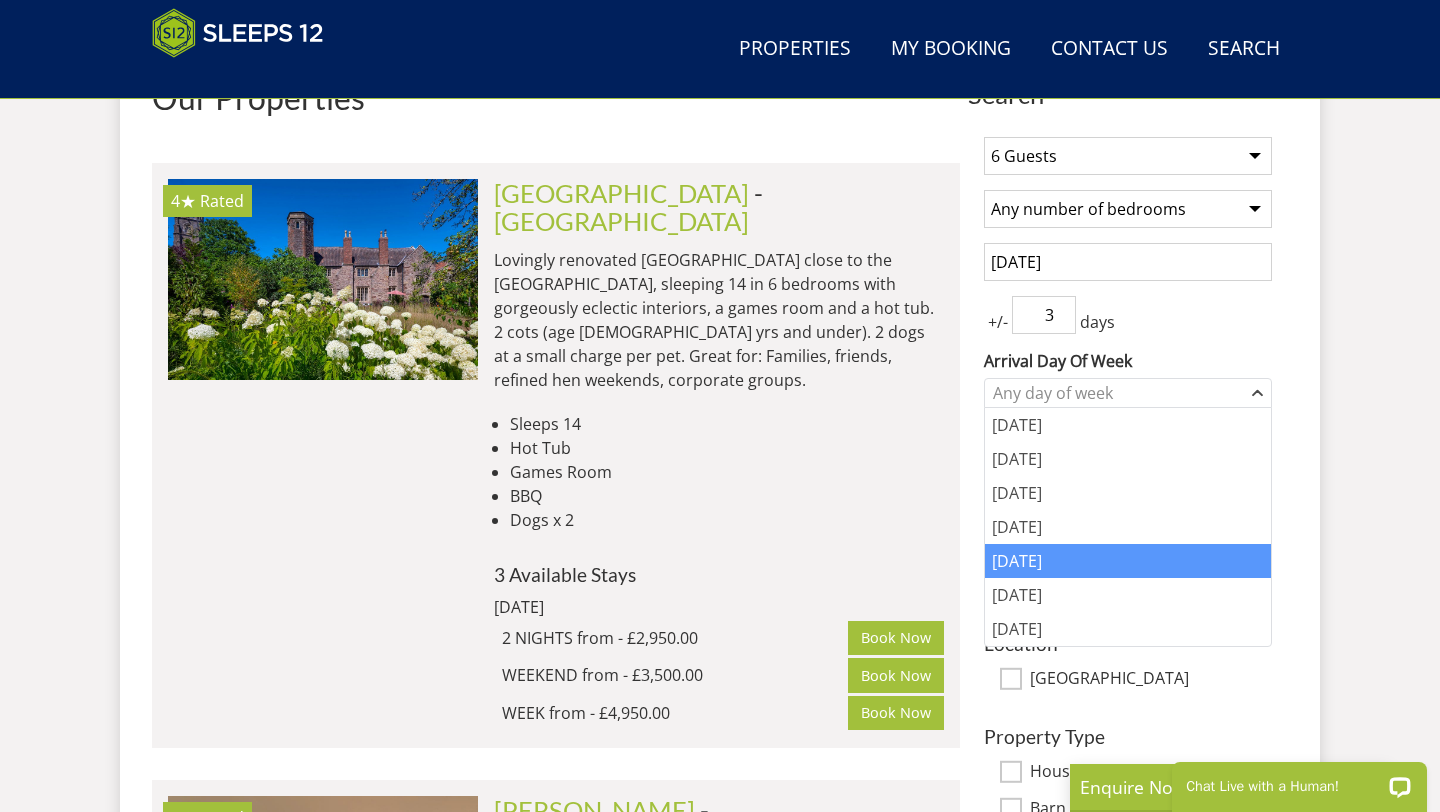 click on "[DATE]" at bounding box center (1128, 561) 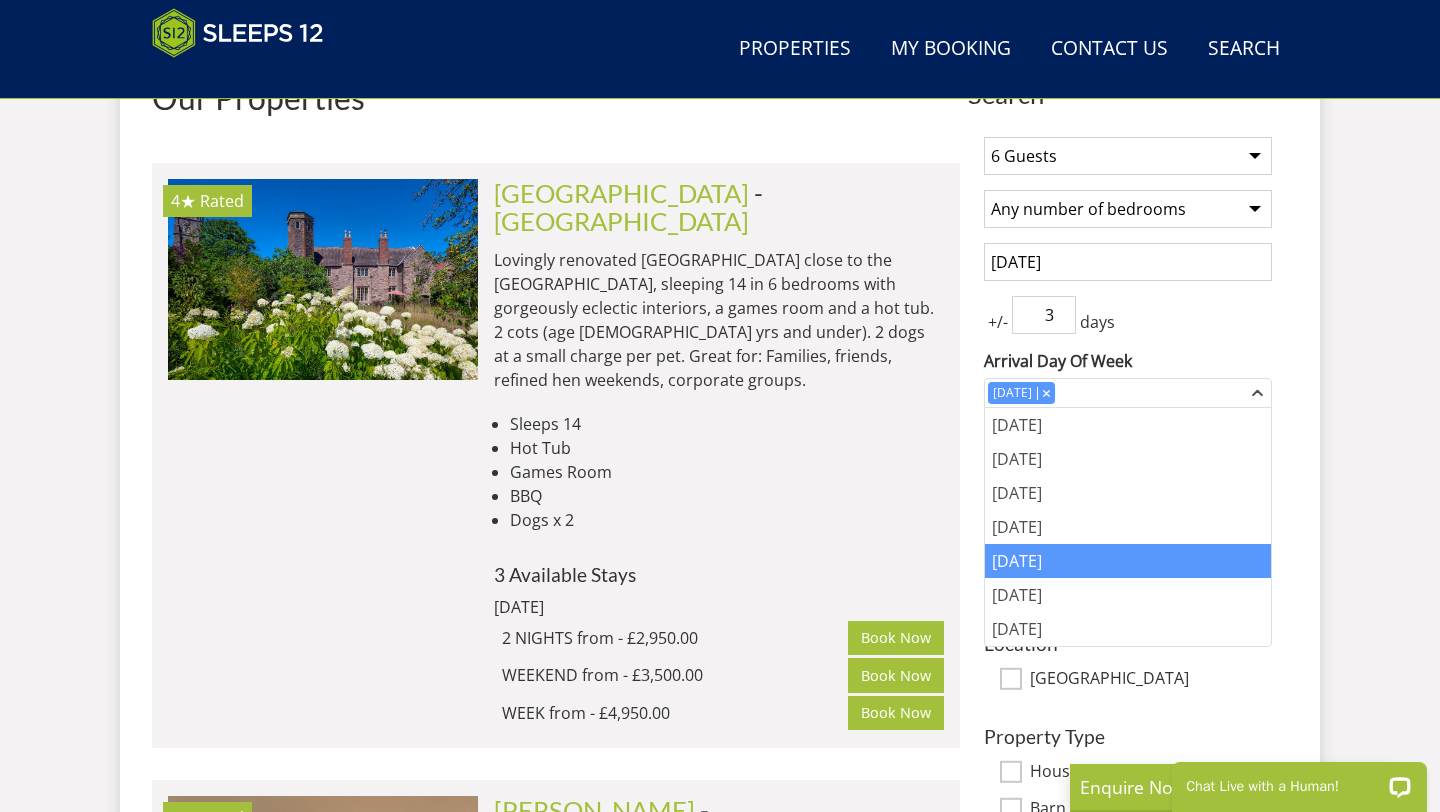 click on "Mingleby Manor
-  Somerset
Lovingly renovated Tudor Manor House close to the Somerset coast, sleeping 14 in 6 bedrooms with gorgeously eclectic interiors, a games room and a hot tub. 2 cots (age 2 yrs and under). 2 dogs at a small charge per pet.
Great for: Families, friends, refined hen weekends, corporate groups.
Sleeps 14
Hot Tub
Games Room
BBQ
Dogs x 2
3 Available Stays
Friday 08/08/2025
2 NIGHTS from - £2,950.00
Book Now
WEEKEND from - £3,500.00
Book Now
WEEK from - £4,950.00
Book Now" at bounding box center [711, 455] 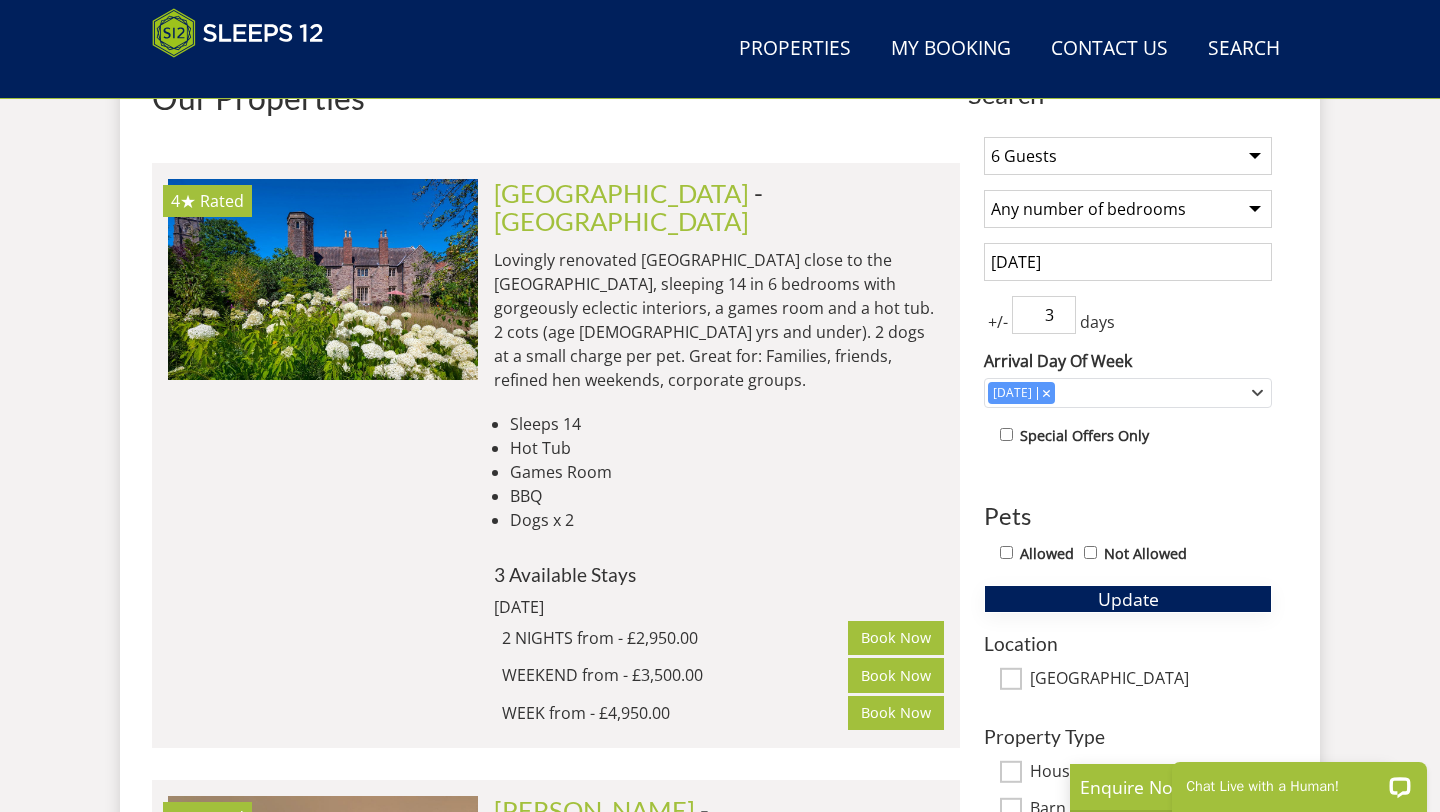 click on "Update" at bounding box center [1128, 599] 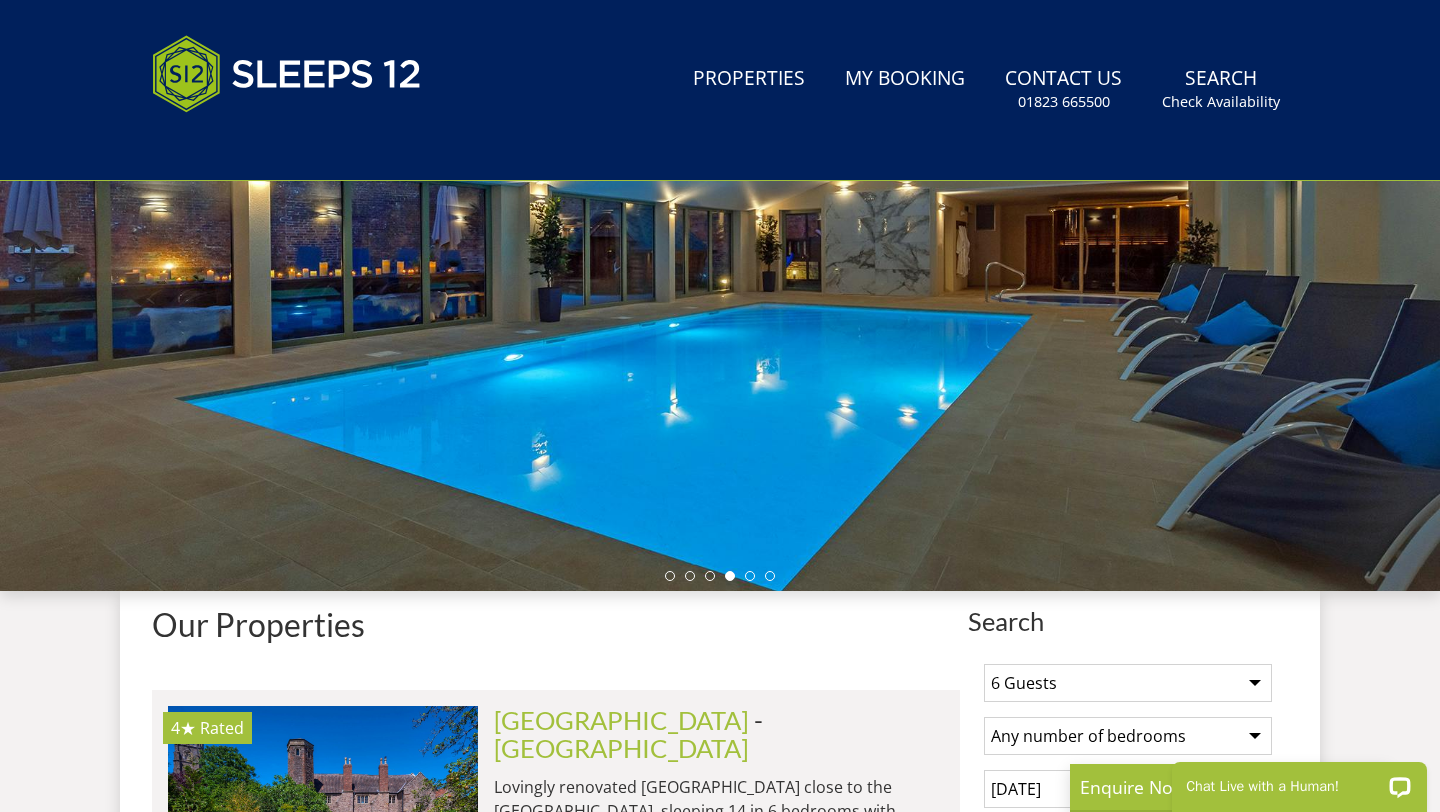 scroll, scrollTop: 0, scrollLeft: 0, axis: both 